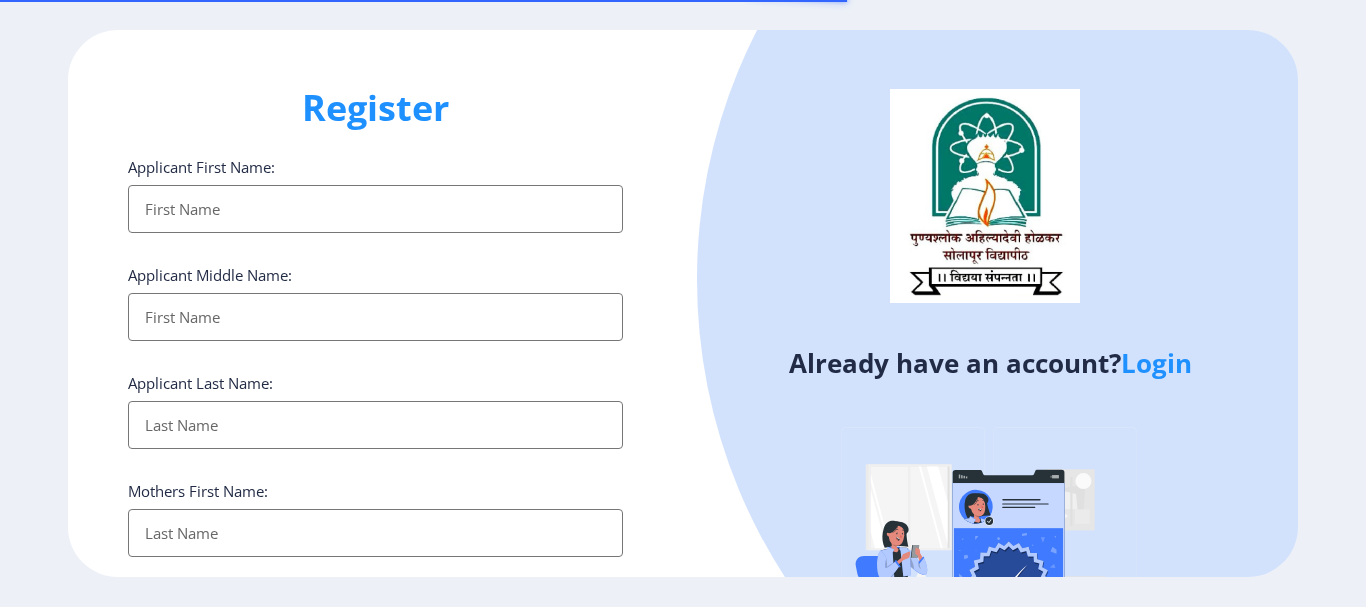 select 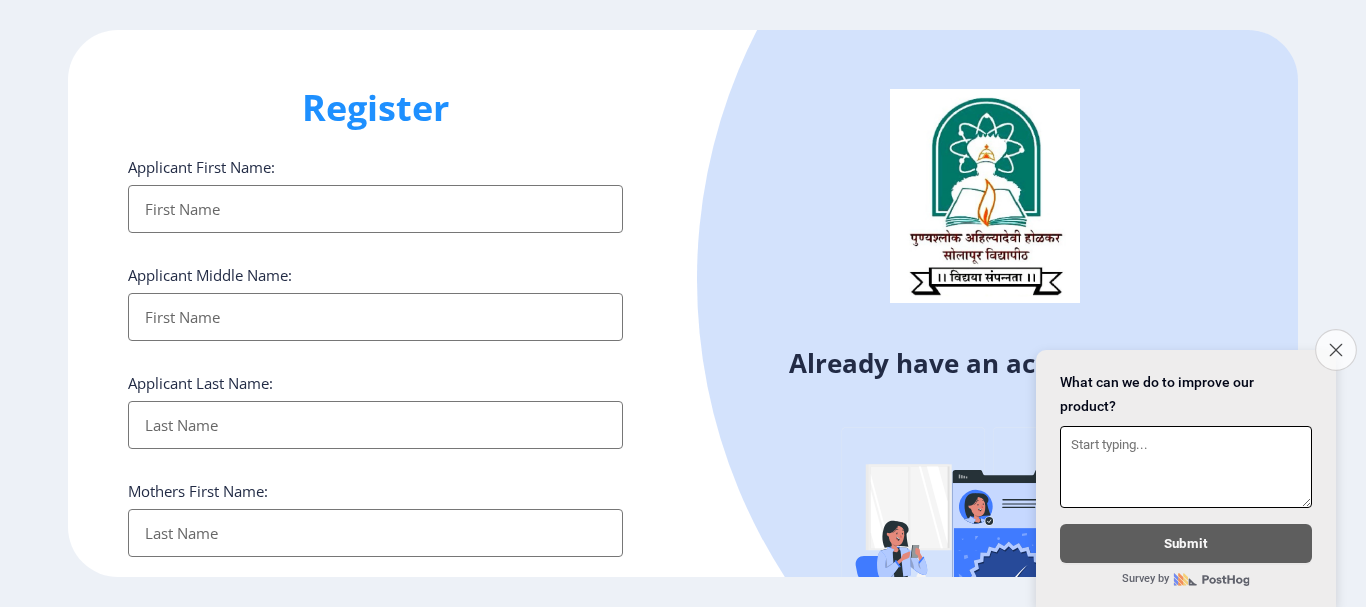 click on "Close survey" 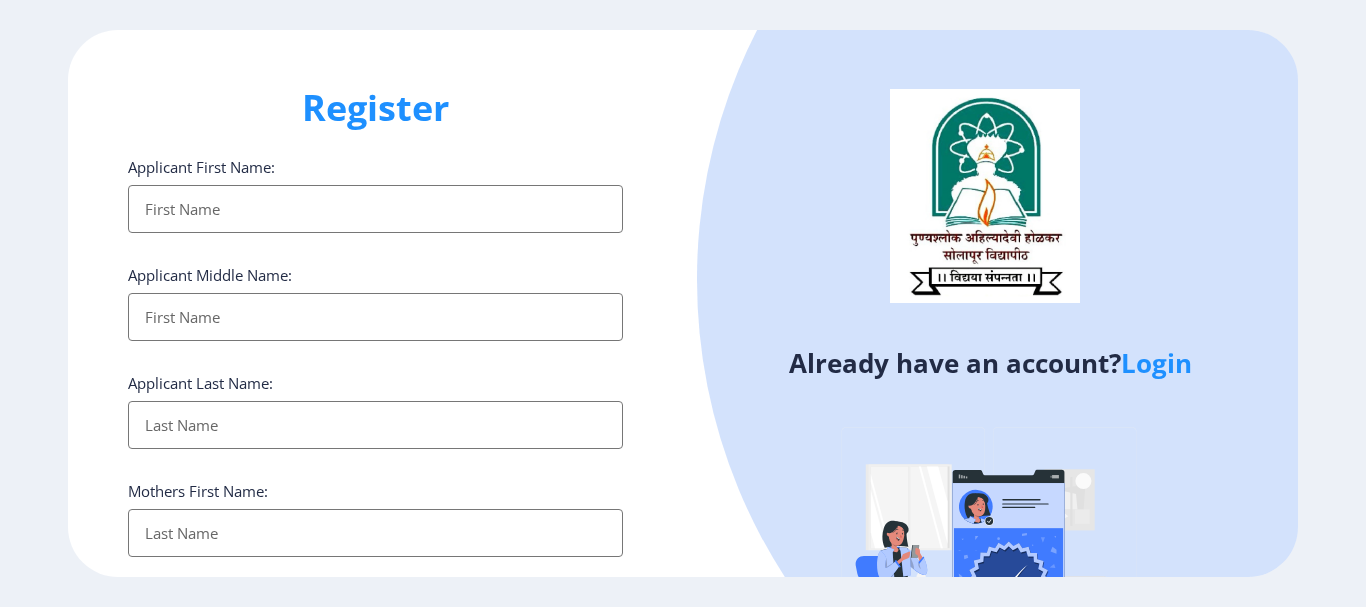 click on "Applicant First Name:" at bounding box center (375, 209) 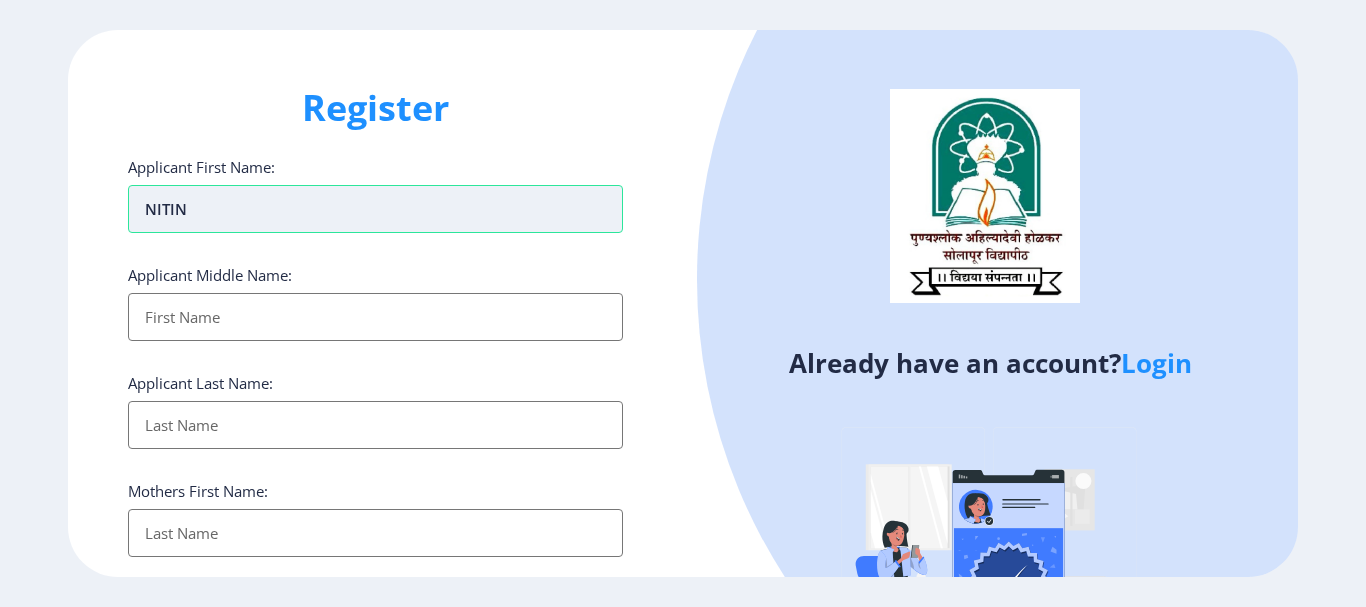 type on "NITIN" 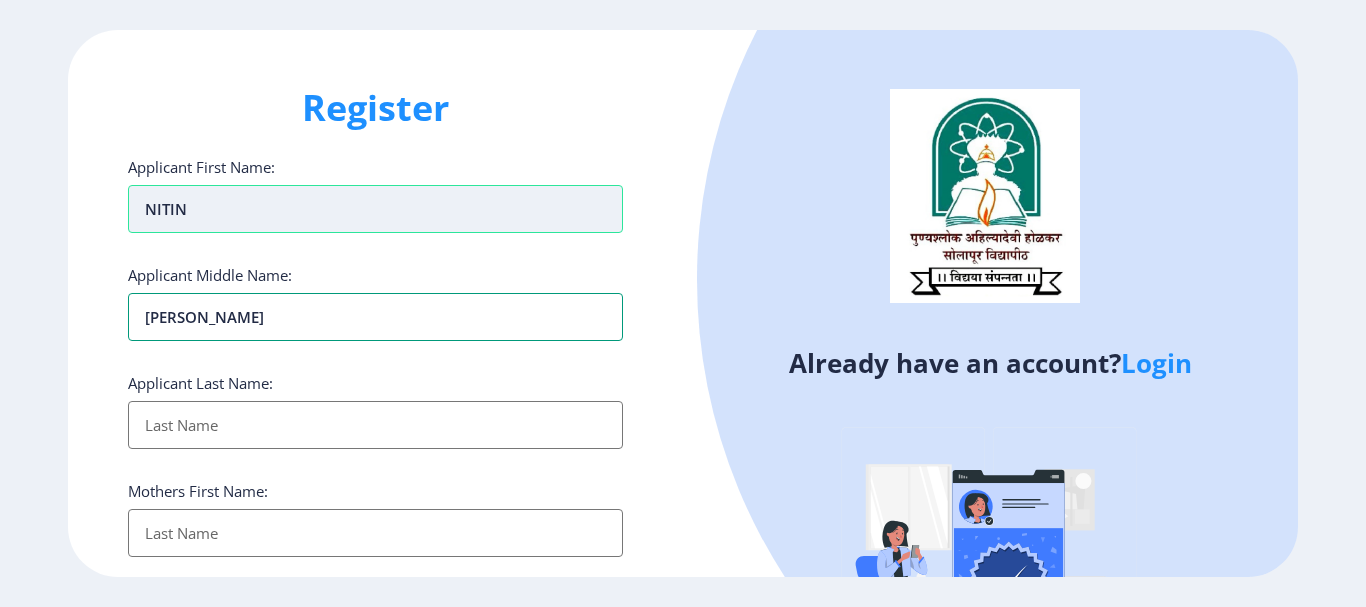 type on "[PERSON_NAME]" 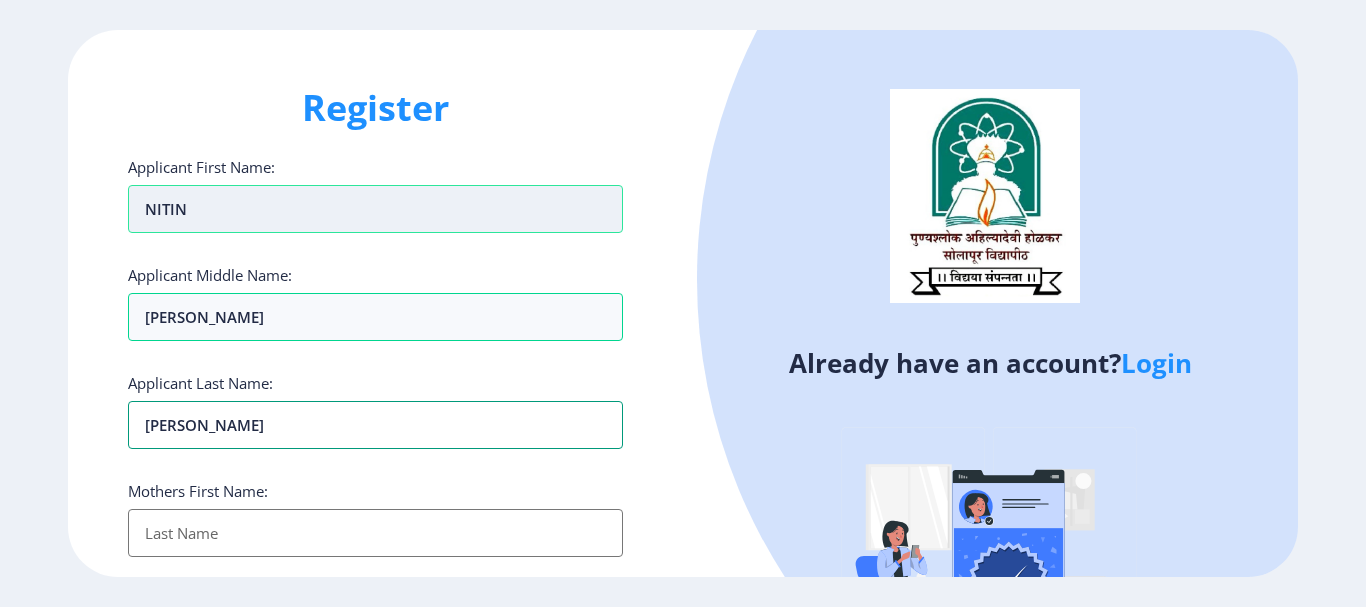 type on "[PERSON_NAME]" 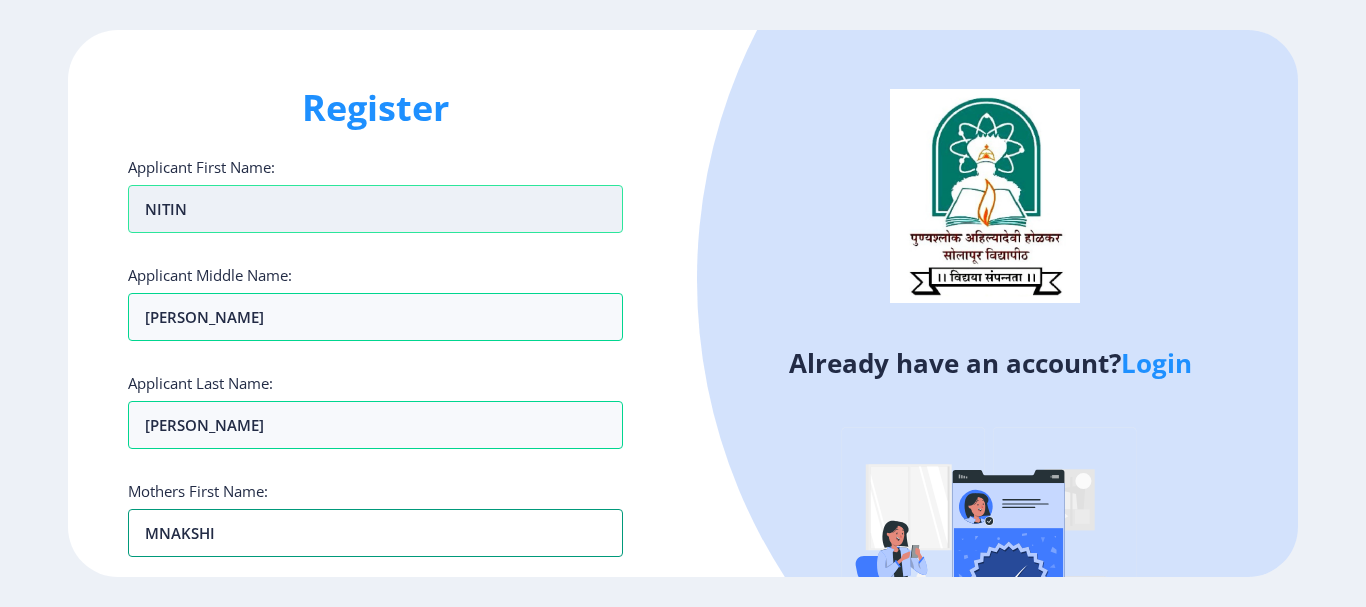 type on "MNAKSHI" 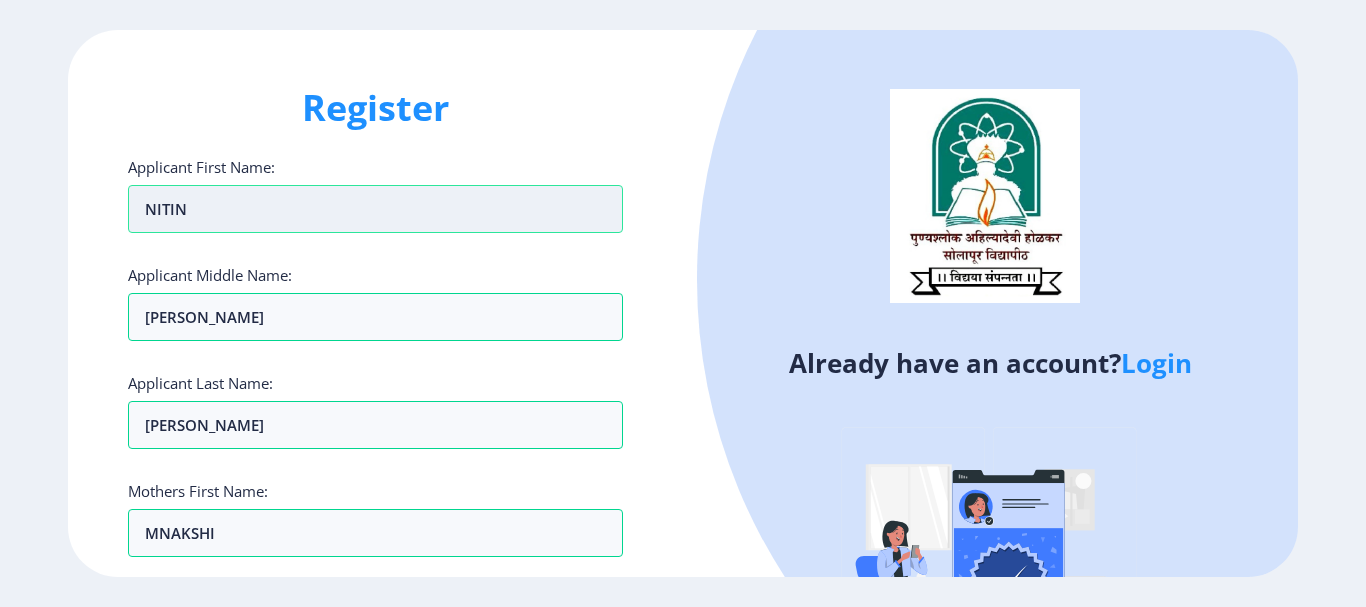 scroll, scrollTop: 357, scrollLeft: 0, axis: vertical 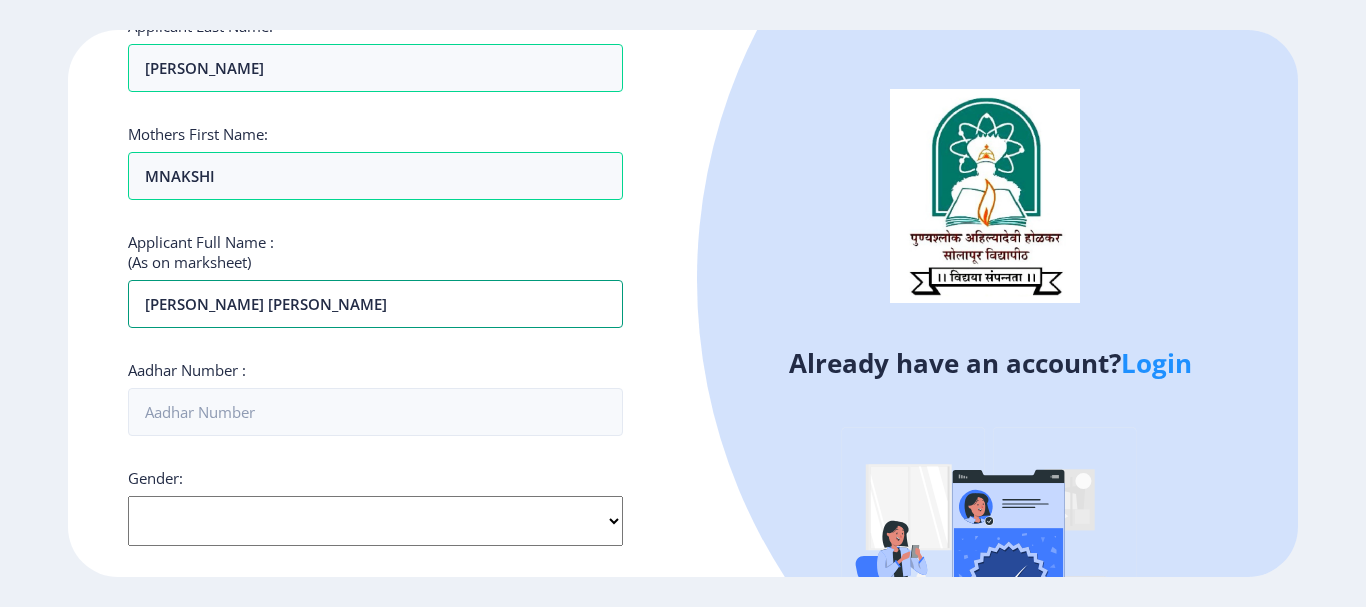 type on "[PERSON_NAME] [PERSON_NAME]" 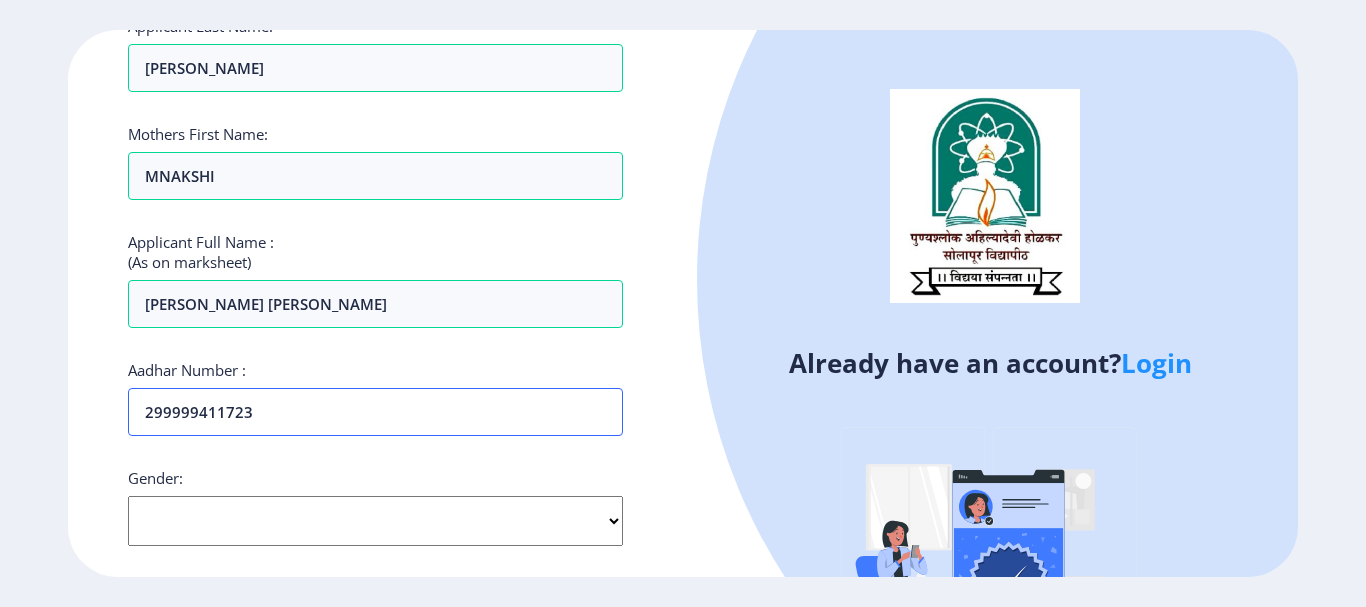 type on "299999411723" 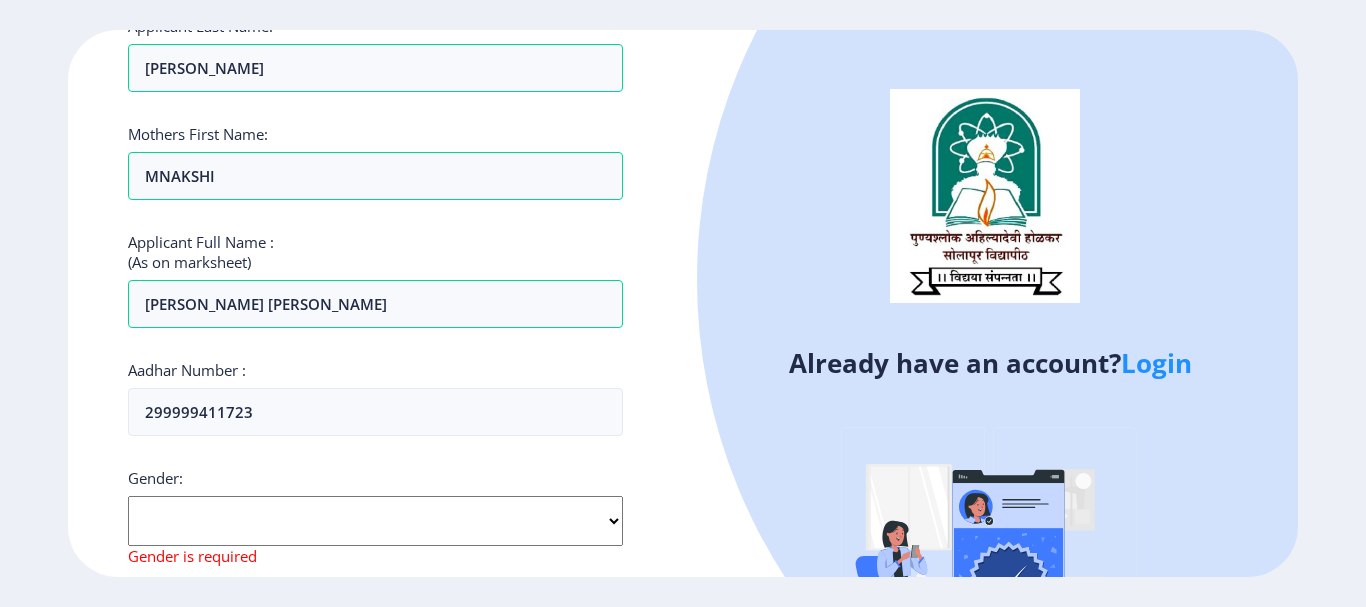 drag, startPoint x: 1365, startPoint y: 210, endPoint x: 1365, endPoint y: 240, distance: 30 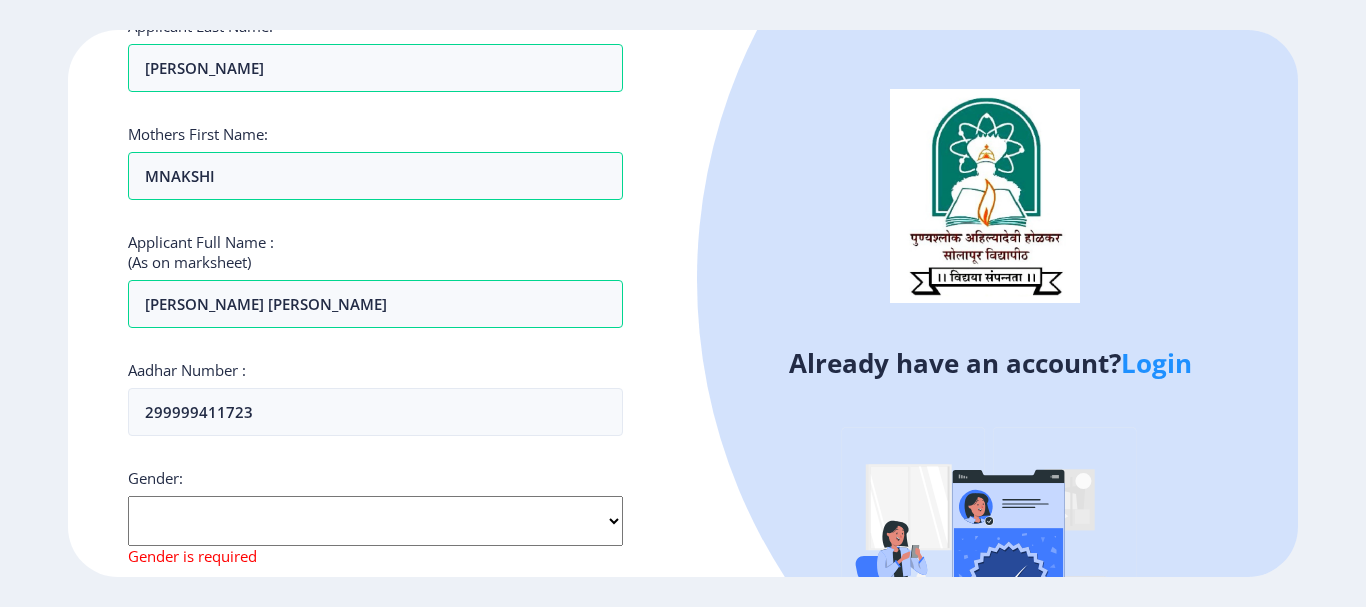 select on "[DEMOGRAPHIC_DATA]" 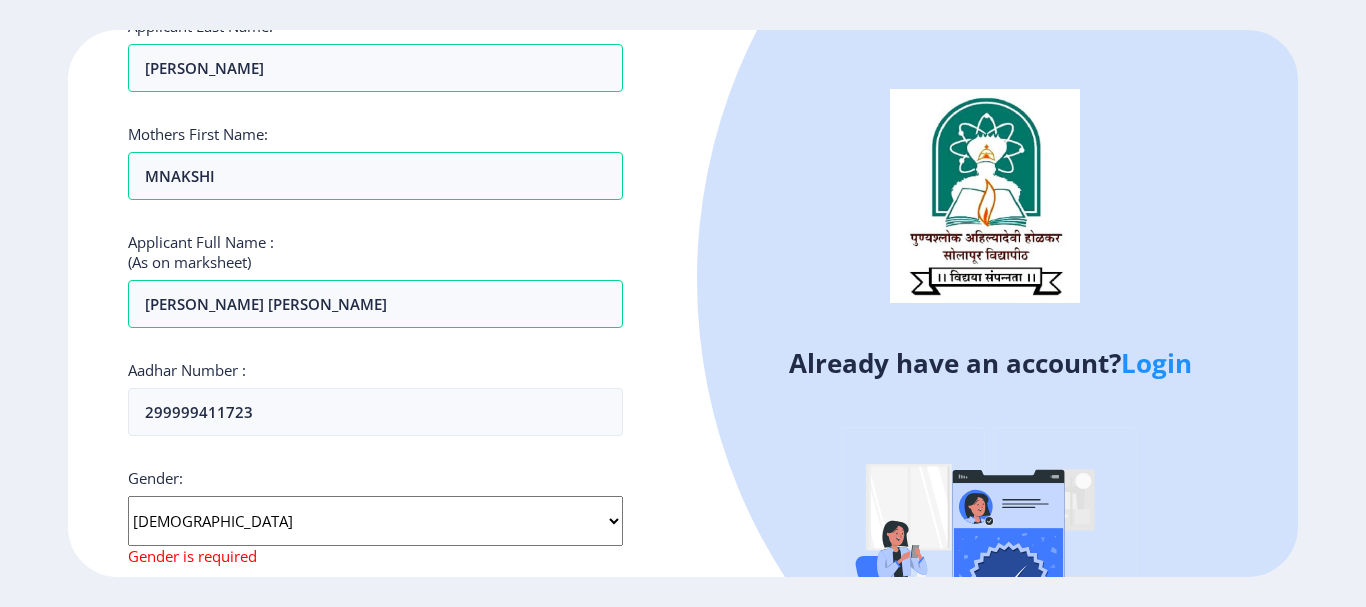 click on "Select Gender [DEMOGRAPHIC_DATA] [DEMOGRAPHIC_DATA] Other" 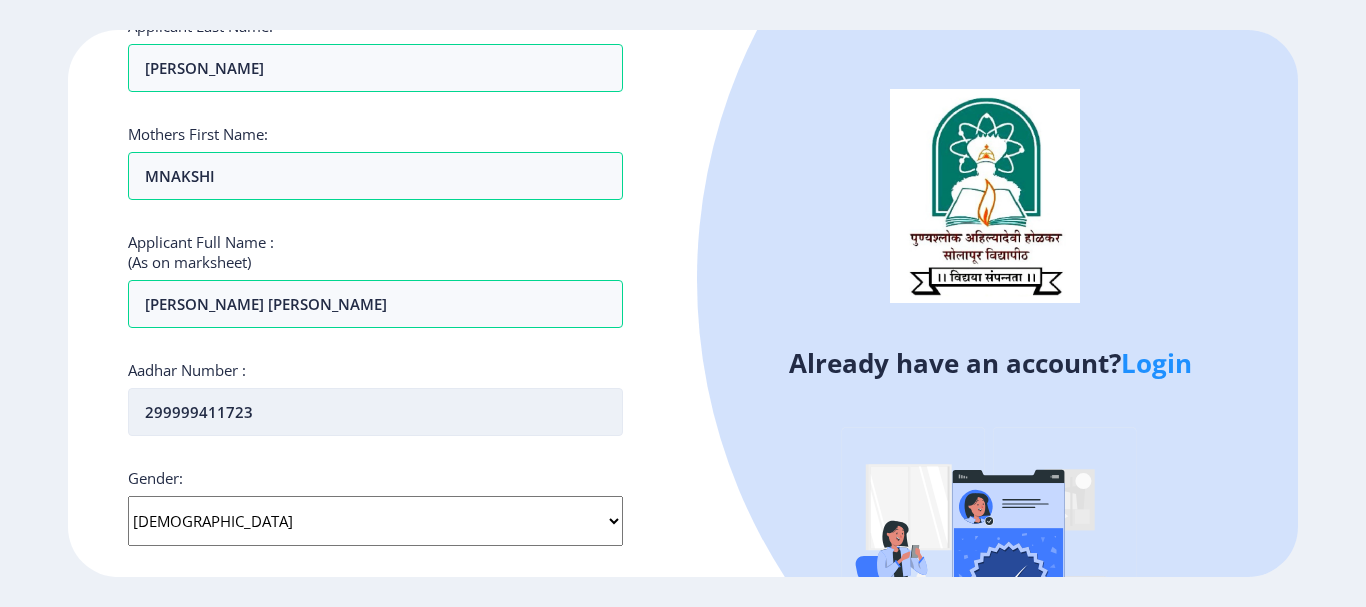 click on "Register Applicant First Name: [PERSON_NAME] Applicant Middle Name: [PERSON_NAME] Applicant Last Name: [PERSON_NAME] Mothers First Name: MNAKSHI Applicant Full Name : (As on marksheet) [PERSON_NAME] [PERSON_NAME] Aadhar Number :  299999411723 Gender: Select Gender [DEMOGRAPHIC_DATA] [DEMOGRAPHIC_DATA] Other  Country Code and Mobile number  *  +91 [GEOGRAPHIC_DATA] ([GEOGRAPHIC_DATA]) +91 [GEOGRAPHIC_DATA] (‫[GEOGRAPHIC_DATA]‬‎) +93 [GEOGRAPHIC_DATA] ([GEOGRAPHIC_DATA]) +355 [GEOGRAPHIC_DATA] (‫[GEOGRAPHIC_DATA]‬‎) +213 [US_STATE] +1 [GEOGRAPHIC_DATA] +376 [GEOGRAPHIC_DATA] +244 [GEOGRAPHIC_DATA] +1 [GEOGRAPHIC_DATA] +1 [GEOGRAPHIC_DATA] +54 [GEOGRAPHIC_DATA] ([GEOGRAPHIC_DATA]) +374 [GEOGRAPHIC_DATA] +297 [GEOGRAPHIC_DATA] +61 [GEOGRAPHIC_DATA] ([GEOGRAPHIC_DATA]) +43 [GEOGRAPHIC_DATA] ([GEOGRAPHIC_DATA]) +994 [GEOGRAPHIC_DATA] +1 [GEOGRAPHIC_DATA] ([GEOGRAPHIC_DATA][GEOGRAPHIC_DATA]‬‎) +973 [GEOGRAPHIC_DATA] ([GEOGRAPHIC_DATA]) +880 [GEOGRAPHIC_DATA] +1 [GEOGRAPHIC_DATA] ([GEOGRAPHIC_DATA]) +375 [GEOGRAPHIC_DATA] ([GEOGRAPHIC_DATA]) +32 [GEOGRAPHIC_DATA] +501 [GEOGRAPHIC_DATA] ([GEOGRAPHIC_DATA]) +229 [GEOGRAPHIC_DATA] +1 [GEOGRAPHIC_DATA] (འབྲུག) +975 [GEOGRAPHIC_DATA] +591 [GEOGRAPHIC_DATA] ([GEOGRAPHIC_DATA]) +387 [GEOGRAPHIC_DATA] +267 [GEOGRAPHIC_DATA] ([GEOGRAPHIC_DATA]) +55 [GEOGRAPHIC_DATA] +246 +1" 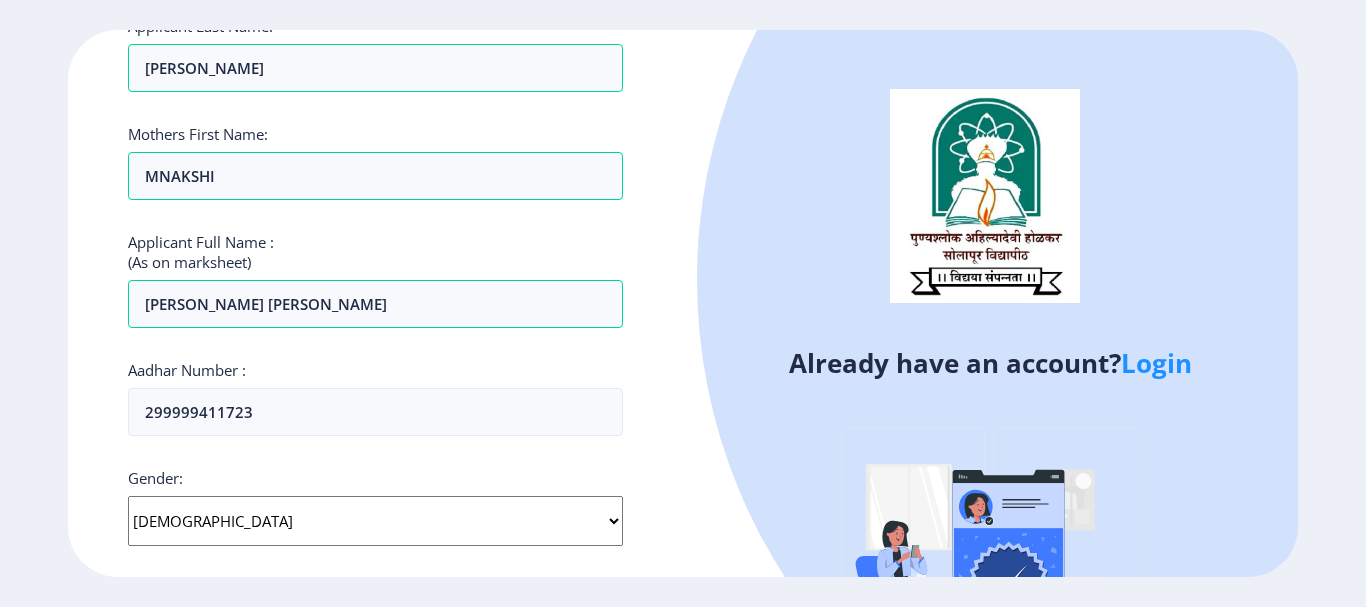 drag, startPoint x: 1365, startPoint y: 374, endPoint x: 1365, endPoint y: 408, distance: 34 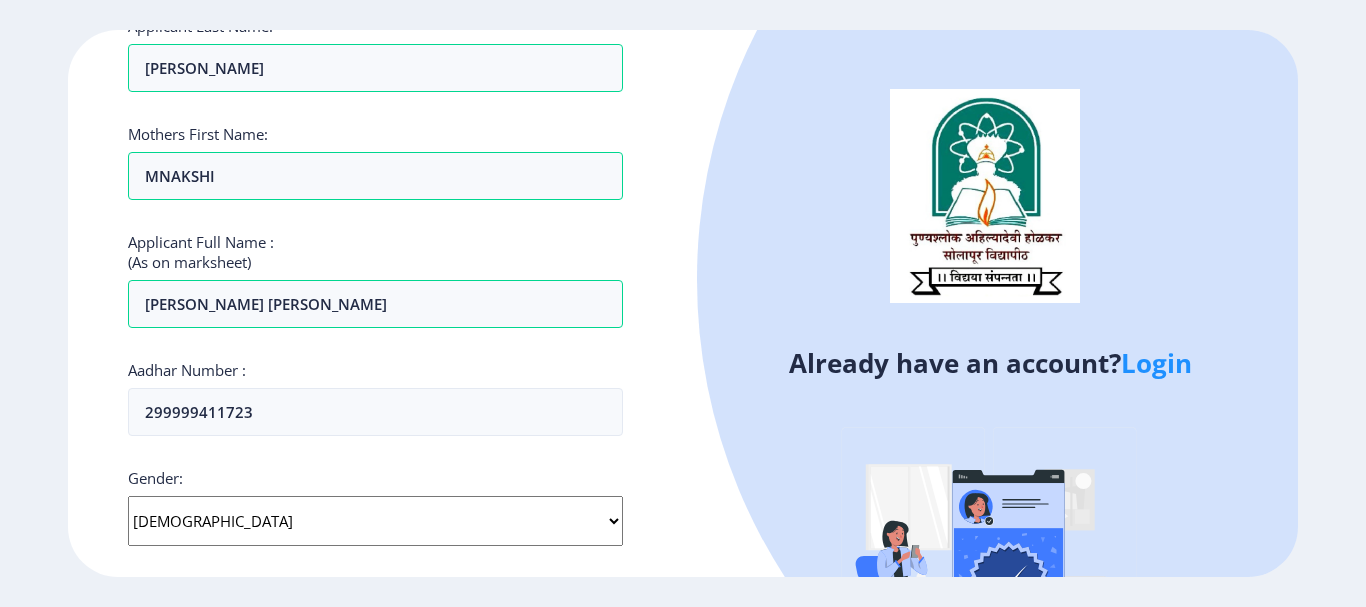 click on "Register Applicant First Name: [PERSON_NAME] Applicant Middle Name: [PERSON_NAME] Applicant Last Name: [PERSON_NAME] Mothers First Name: MNAKSHI Applicant Full Name : (As on marksheet) [PERSON_NAME] [PERSON_NAME] Aadhar Number :  299999411723 Gender: Select Gender [DEMOGRAPHIC_DATA] [DEMOGRAPHIC_DATA] Other  Country Code and Mobile number  *  +91 [GEOGRAPHIC_DATA] ([GEOGRAPHIC_DATA]) +91 [GEOGRAPHIC_DATA] (‫[GEOGRAPHIC_DATA]‬‎) +93 [GEOGRAPHIC_DATA] ([GEOGRAPHIC_DATA]) +355 [GEOGRAPHIC_DATA] (‫[GEOGRAPHIC_DATA]‬‎) +213 [US_STATE] +1 [GEOGRAPHIC_DATA] +376 [GEOGRAPHIC_DATA] +244 [GEOGRAPHIC_DATA] +1 [GEOGRAPHIC_DATA] +1 [GEOGRAPHIC_DATA] +54 [GEOGRAPHIC_DATA] ([GEOGRAPHIC_DATA]) +374 [GEOGRAPHIC_DATA] +297 [GEOGRAPHIC_DATA] +61 [GEOGRAPHIC_DATA] ([GEOGRAPHIC_DATA]) +43 [GEOGRAPHIC_DATA] ([GEOGRAPHIC_DATA]) +994 [GEOGRAPHIC_DATA] +1 [GEOGRAPHIC_DATA] ([GEOGRAPHIC_DATA][GEOGRAPHIC_DATA]‬‎) +973 [GEOGRAPHIC_DATA] ([GEOGRAPHIC_DATA]) +880 [GEOGRAPHIC_DATA] +1 [GEOGRAPHIC_DATA] ([GEOGRAPHIC_DATA]) +375 [GEOGRAPHIC_DATA] ([GEOGRAPHIC_DATA]) +32 [GEOGRAPHIC_DATA] +501 [GEOGRAPHIC_DATA] ([GEOGRAPHIC_DATA]) +229 [GEOGRAPHIC_DATA] +1 [GEOGRAPHIC_DATA] (འབྲུག) +975 [GEOGRAPHIC_DATA] +591 [GEOGRAPHIC_DATA] ([GEOGRAPHIC_DATA]) +387 [GEOGRAPHIC_DATA] +267 [GEOGRAPHIC_DATA] ([GEOGRAPHIC_DATA]) +55 [GEOGRAPHIC_DATA] +246 +1" 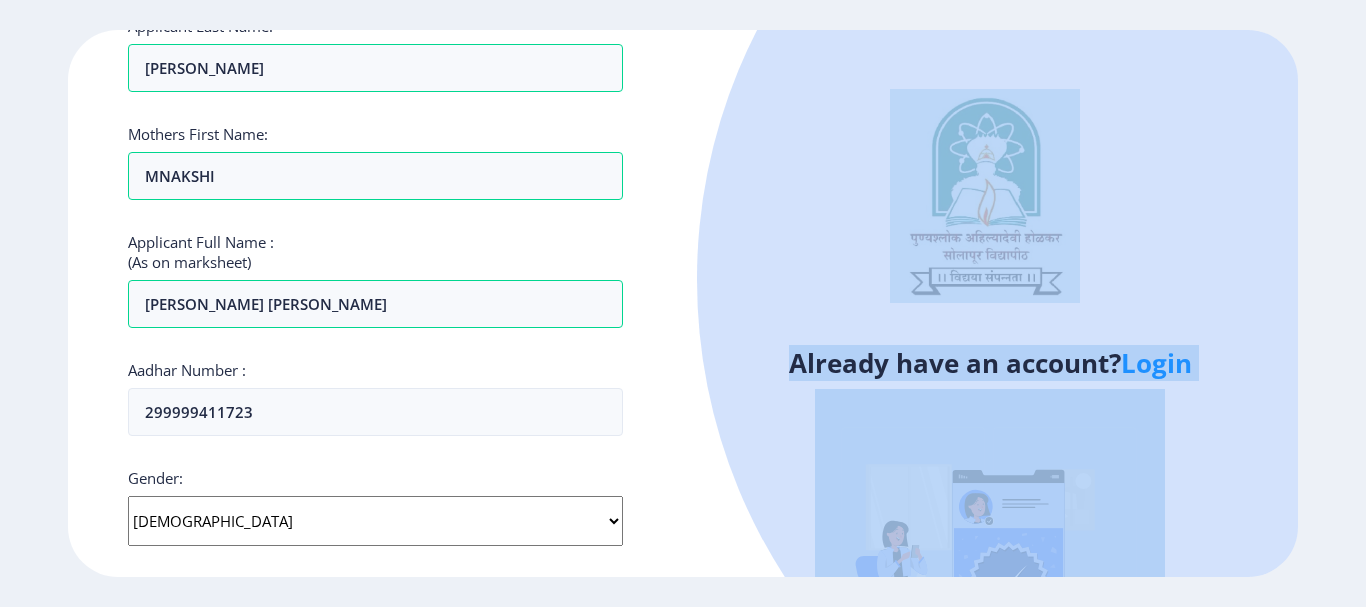 drag, startPoint x: 1365, startPoint y: 248, endPoint x: 1365, endPoint y: 463, distance: 215 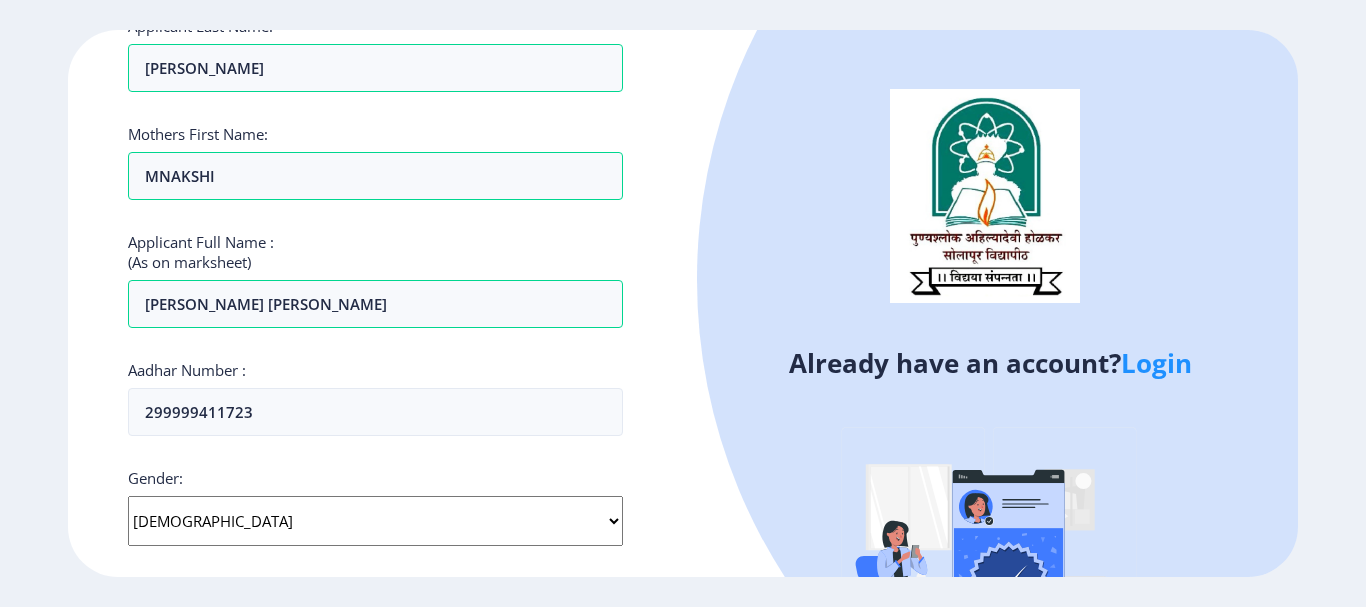 click 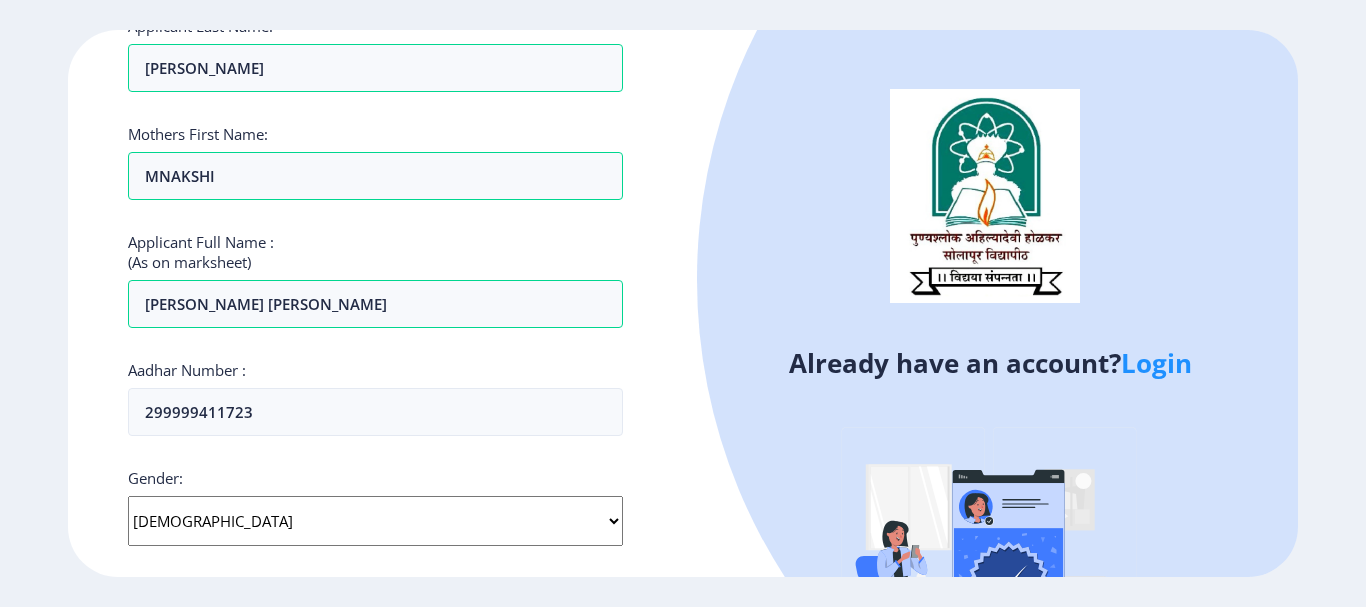 click on "Select Gender [DEMOGRAPHIC_DATA] [DEMOGRAPHIC_DATA] Other" 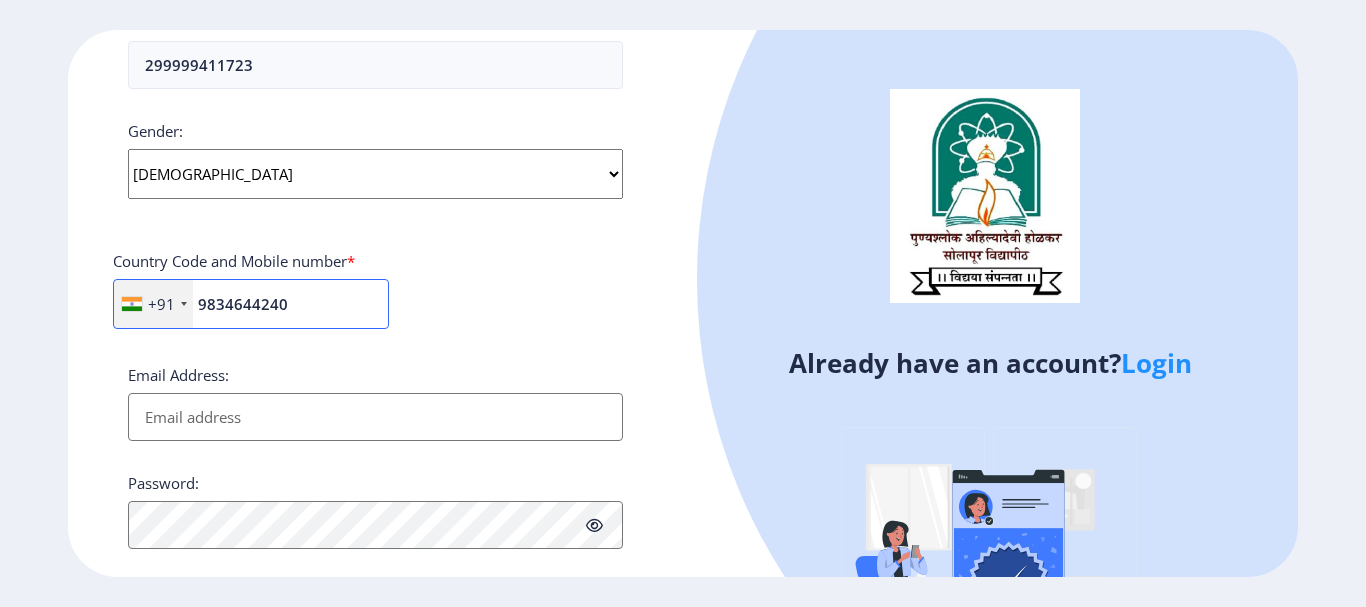 type on "9834644240" 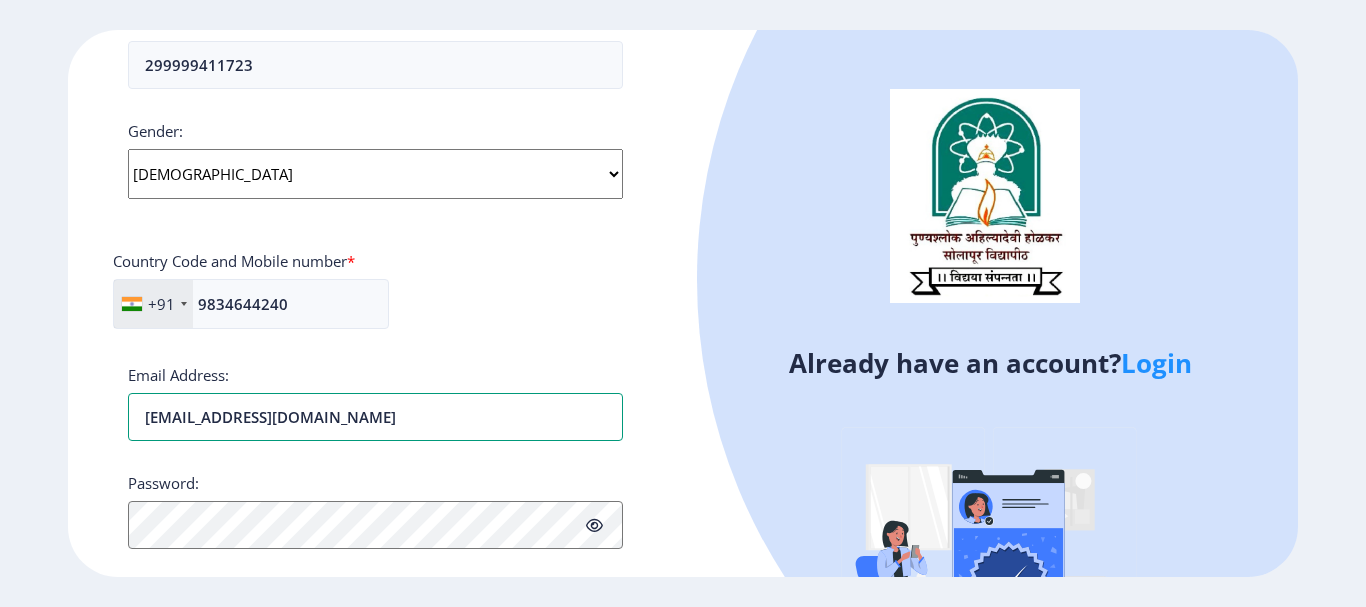 type on "[EMAIL_ADDRESS][DOMAIN_NAME]" 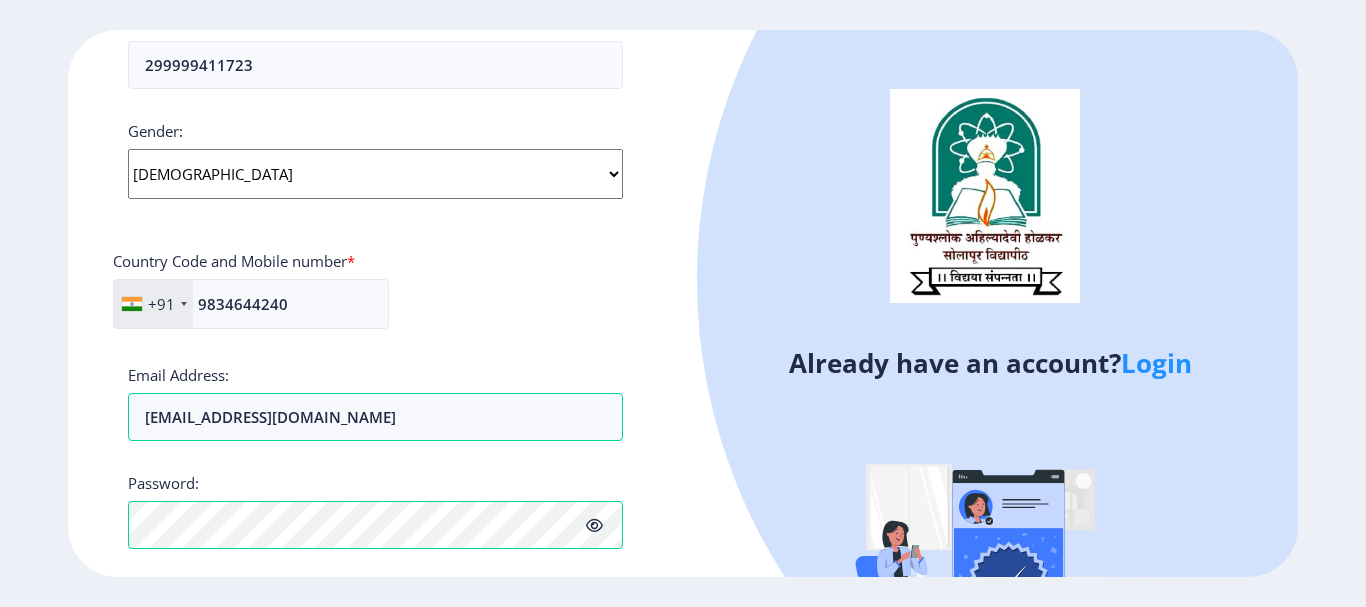 scroll, scrollTop: 870, scrollLeft: 0, axis: vertical 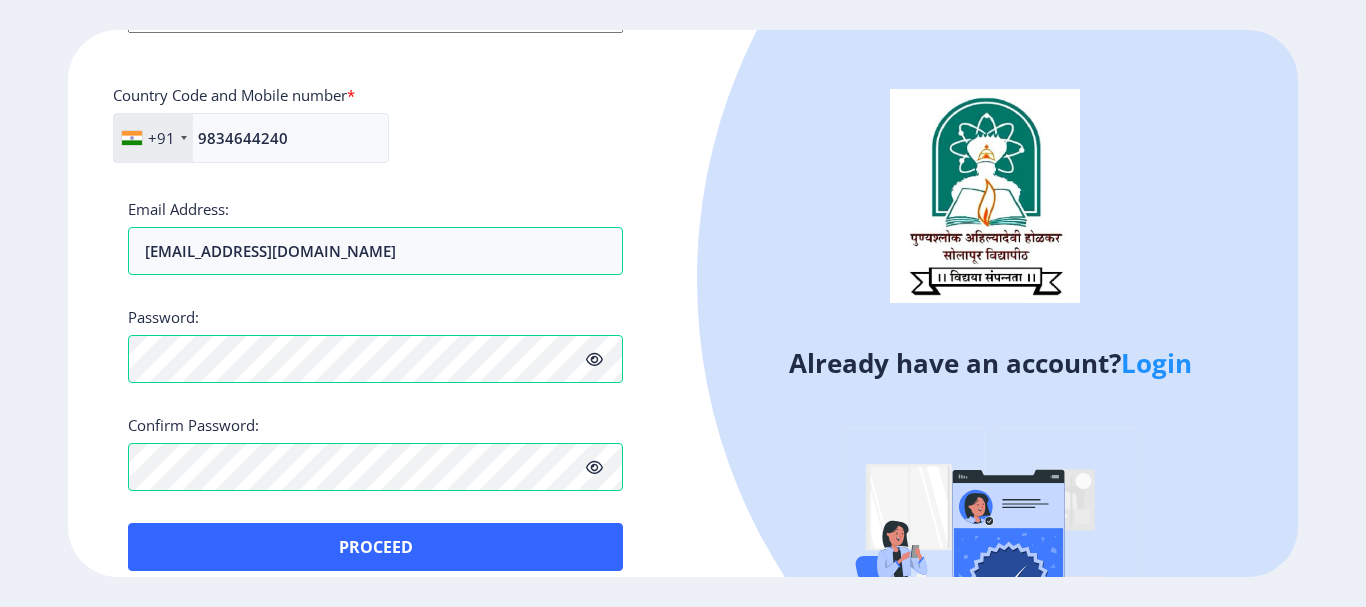 drag, startPoint x: 1365, startPoint y: 485, endPoint x: 1365, endPoint y: 373, distance: 112 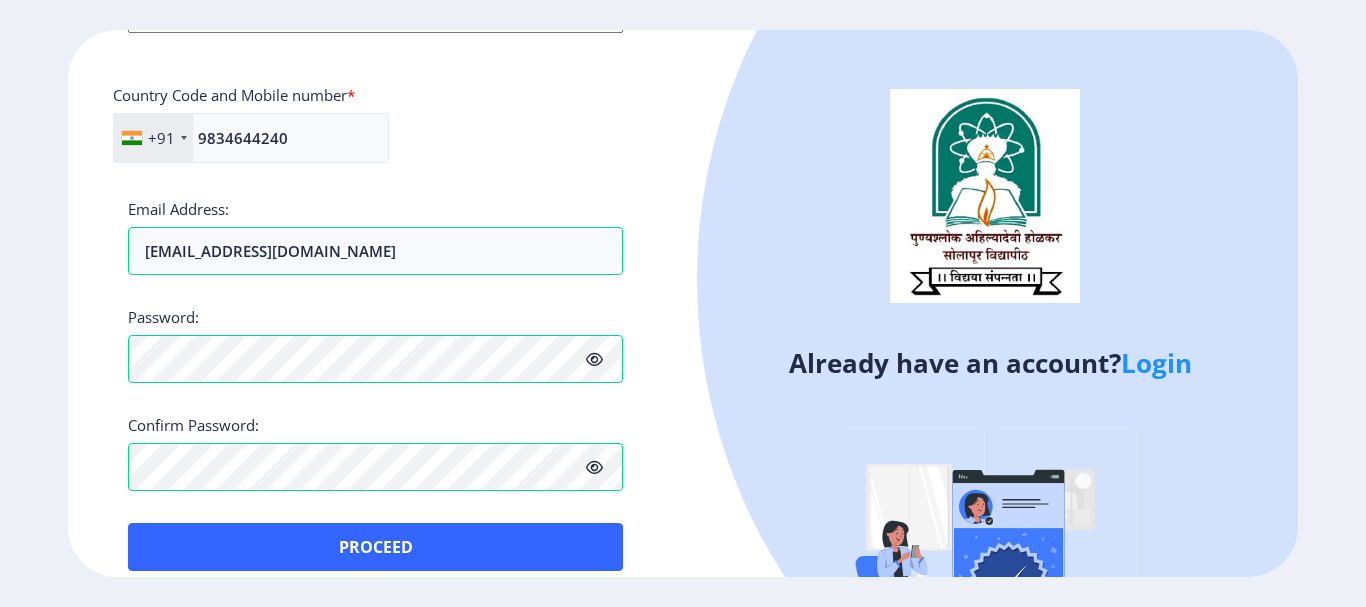 click on "Register Applicant First Name: [PERSON_NAME] Applicant Middle Name: [PERSON_NAME] Applicant Last Name: [PERSON_NAME] Mothers First Name: MNAKSHI Applicant Full Name : (As on marksheet) [PERSON_NAME] [PERSON_NAME] Aadhar Number :  299999411723 Gender: Select Gender [DEMOGRAPHIC_DATA] [DEMOGRAPHIC_DATA] Other  Country Code and Mobile number  *  +91 [GEOGRAPHIC_DATA] ([GEOGRAPHIC_DATA]) +91 [GEOGRAPHIC_DATA] (‫[GEOGRAPHIC_DATA]‬‎) +93 [GEOGRAPHIC_DATA] ([GEOGRAPHIC_DATA]) +355 [GEOGRAPHIC_DATA] (‫[GEOGRAPHIC_DATA]‬‎) +213 [US_STATE] +1 [GEOGRAPHIC_DATA] +376 [GEOGRAPHIC_DATA] +244 [GEOGRAPHIC_DATA] +1 [GEOGRAPHIC_DATA] +1 [GEOGRAPHIC_DATA] +54 [GEOGRAPHIC_DATA] ([GEOGRAPHIC_DATA]) +374 [GEOGRAPHIC_DATA] +297 [GEOGRAPHIC_DATA] +61 [GEOGRAPHIC_DATA] ([GEOGRAPHIC_DATA]) +43 [GEOGRAPHIC_DATA] ([GEOGRAPHIC_DATA]) +994 [GEOGRAPHIC_DATA] +1 [GEOGRAPHIC_DATA] ([GEOGRAPHIC_DATA][GEOGRAPHIC_DATA]‬‎) +973 [GEOGRAPHIC_DATA] ([GEOGRAPHIC_DATA]) +880 [GEOGRAPHIC_DATA] +1 [GEOGRAPHIC_DATA] ([GEOGRAPHIC_DATA]) +375 [GEOGRAPHIC_DATA] ([GEOGRAPHIC_DATA]) +32 [GEOGRAPHIC_DATA] +501 [GEOGRAPHIC_DATA] ([GEOGRAPHIC_DATA]) +229 [GEOGRAPHIC_DATA] +1 [GEOGRAPHIC_DATA] (འབྲུག) +975 [GEOGRAPHIC_DATA] +591 [GEOGRAPHIC_DATA] ([GEOGRAPHIC_DATA]) +387 [GEOGRAPHIC_DATA] +267 [GEOGRAPHIC_DATA] ([GEOGRAPHIC_DATA]) +55 [GEOGRAPHIC_DATA] +246 +1" 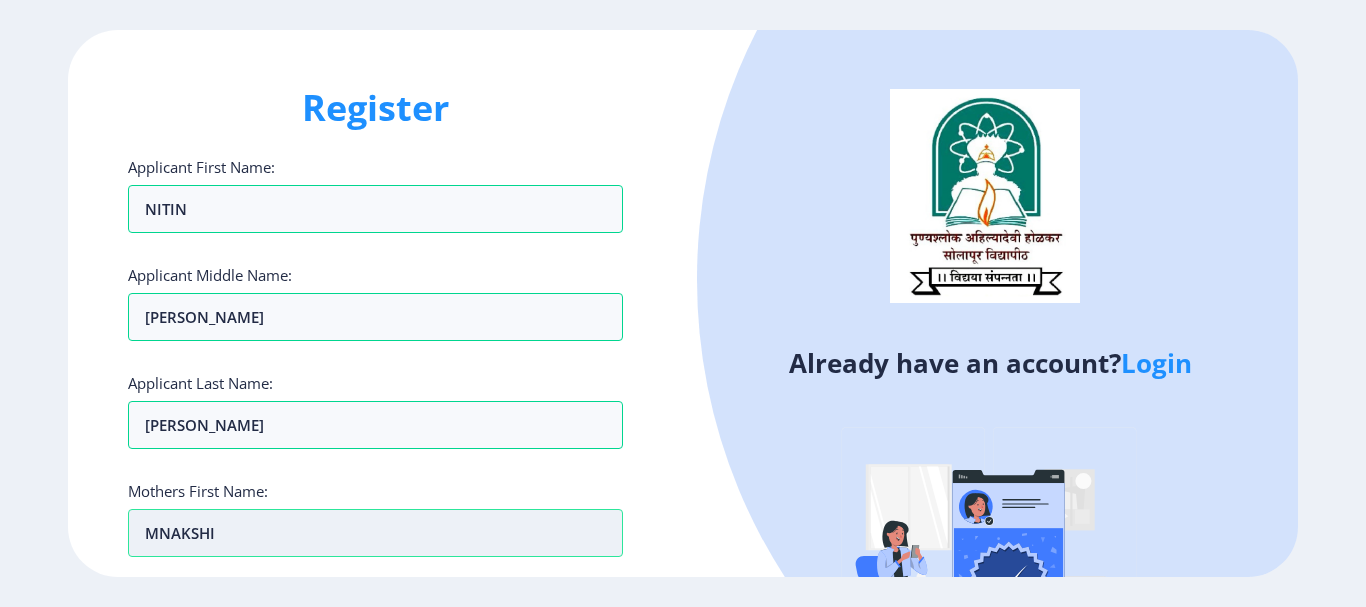click on "MNAKSHI" at bounding box center [375, 533] 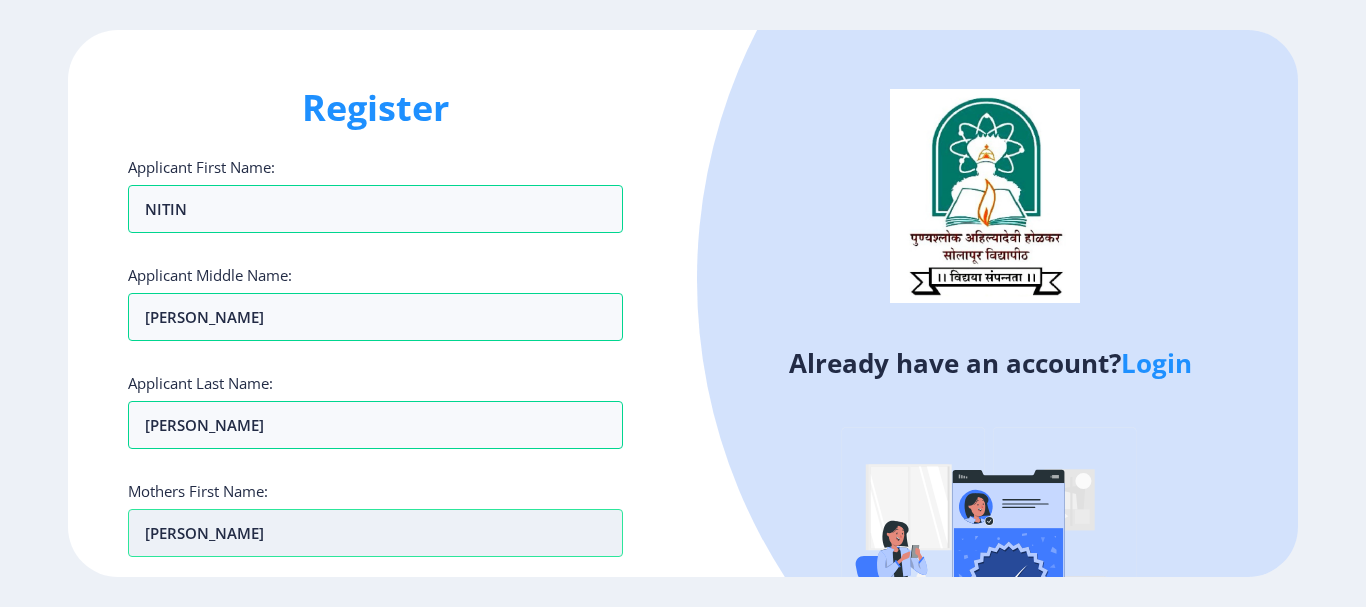 type on "[PERSON_NAME]" 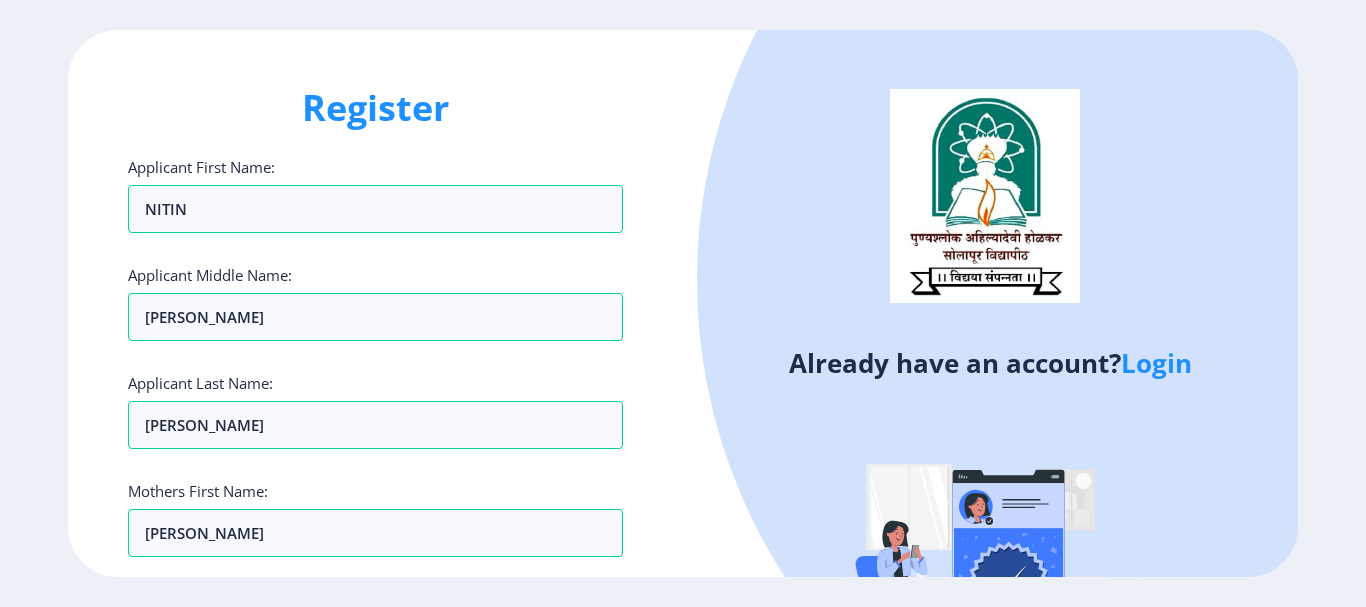 scroll, scrollTop: 357, scrollLeft: 0, axis: vertical 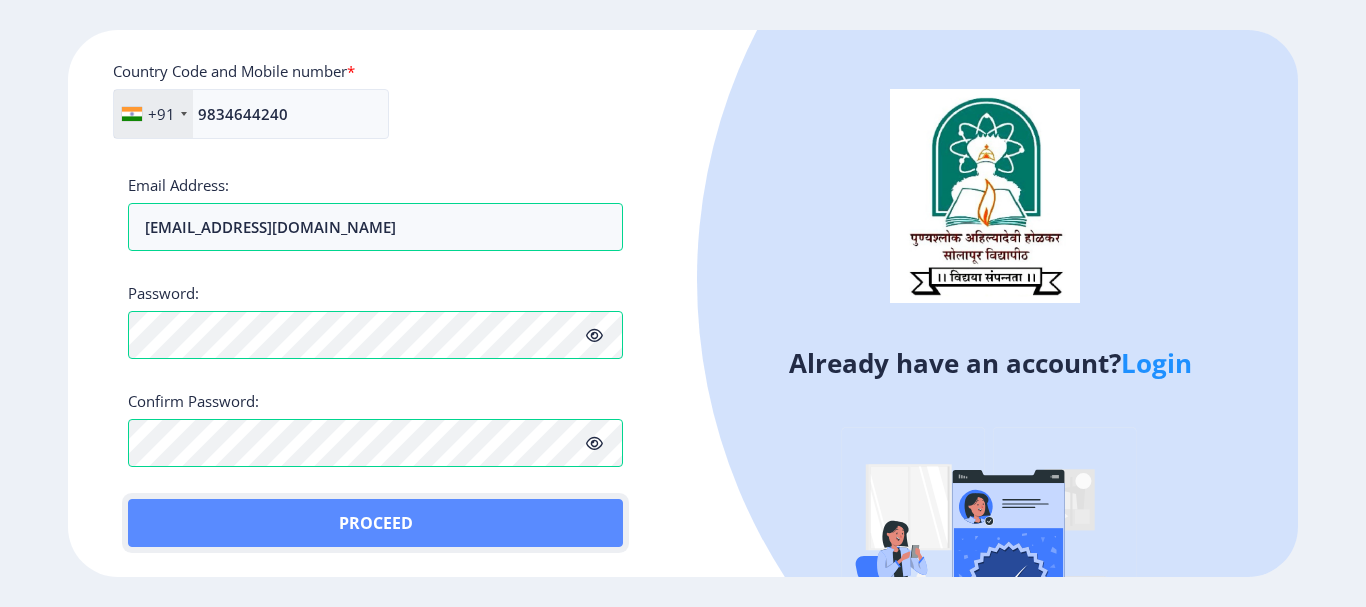click on "Proceed" 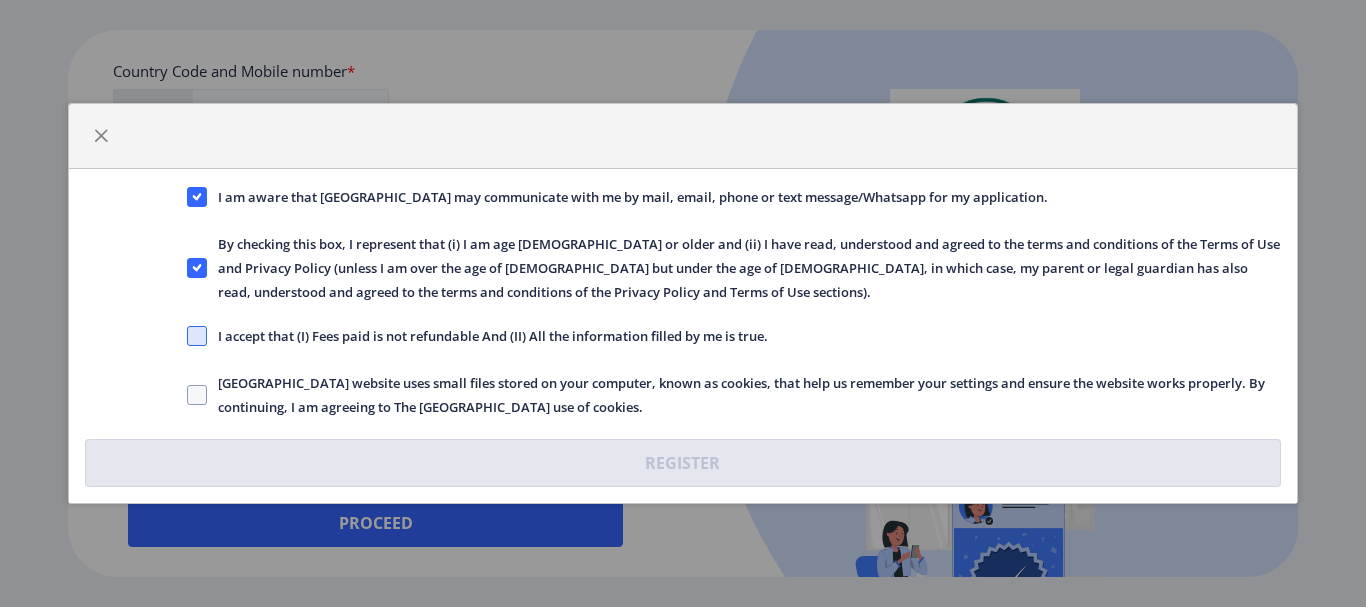 click 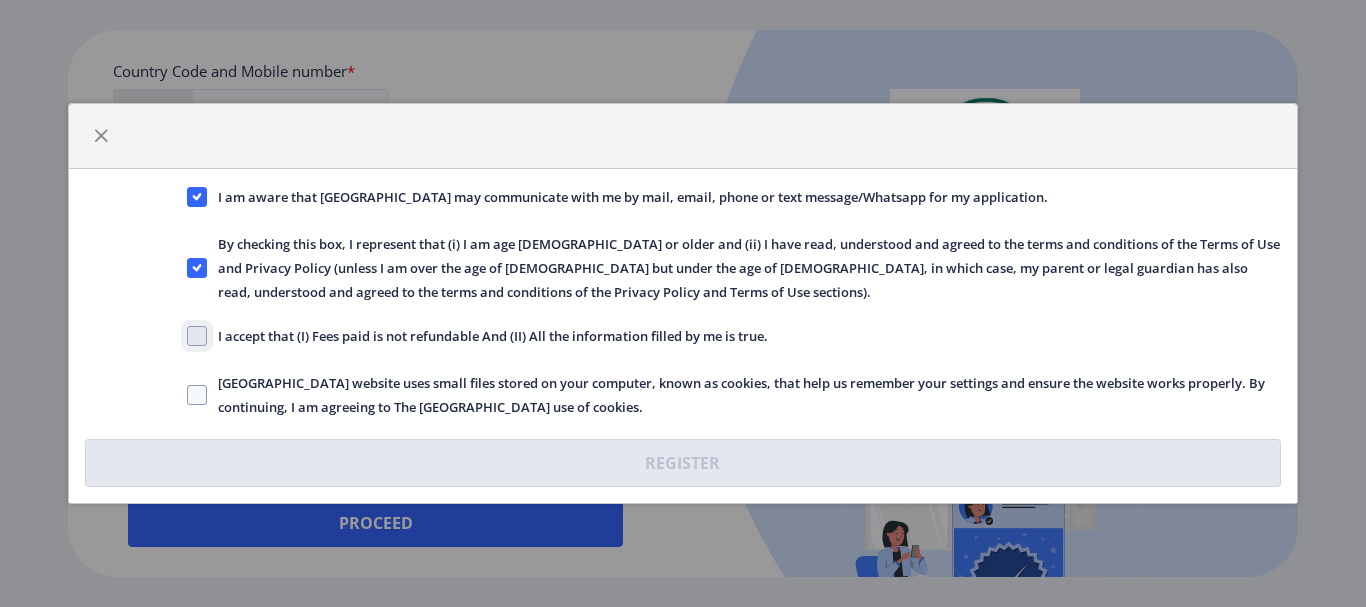 click on "I accept that (I) Fees paid is not refundable And (II) All the information filled by me is true." 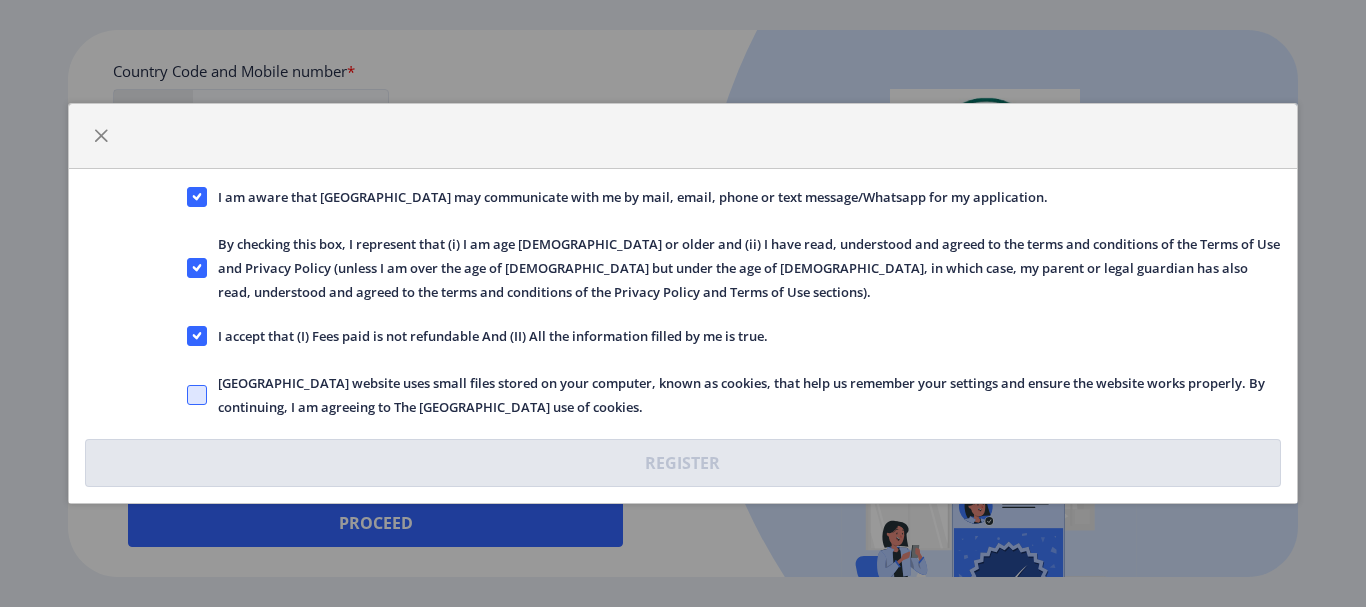 click 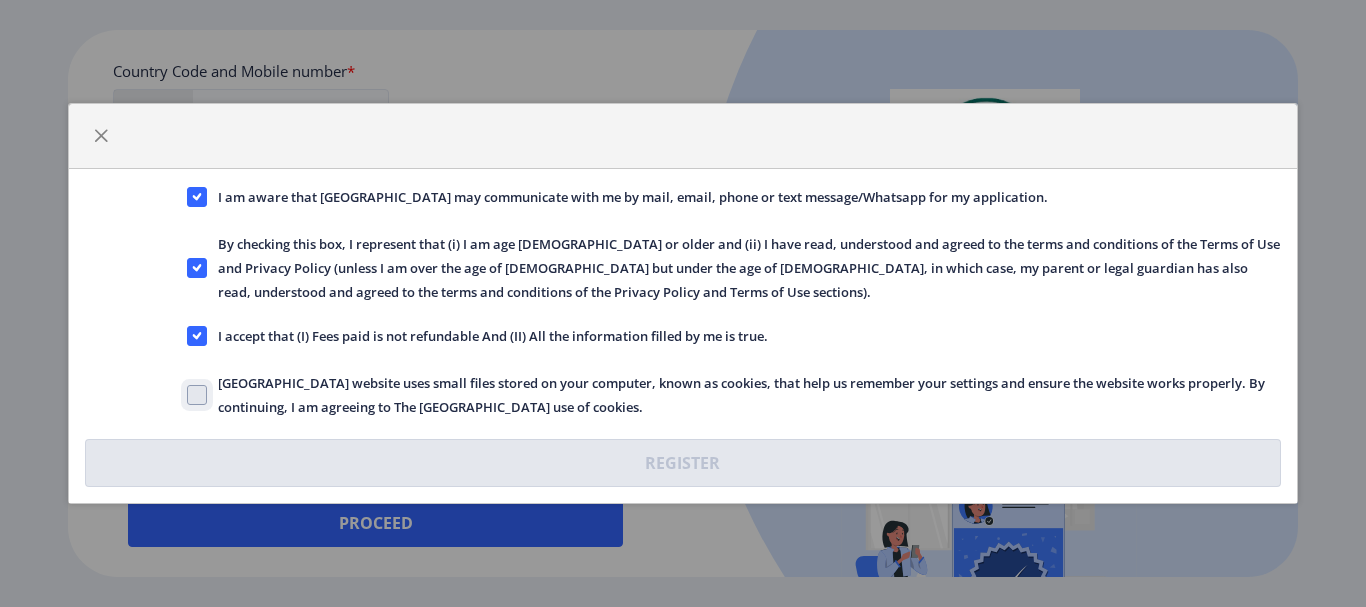 click on "[GEOGRAPHIC_DATA] website uses small files stored on your computer, known as cookies, that help us remember your settings and ensure the website works properly. By continuing, I am agreeing to The [GEOGRAPHIC_DATA] use of cookies." 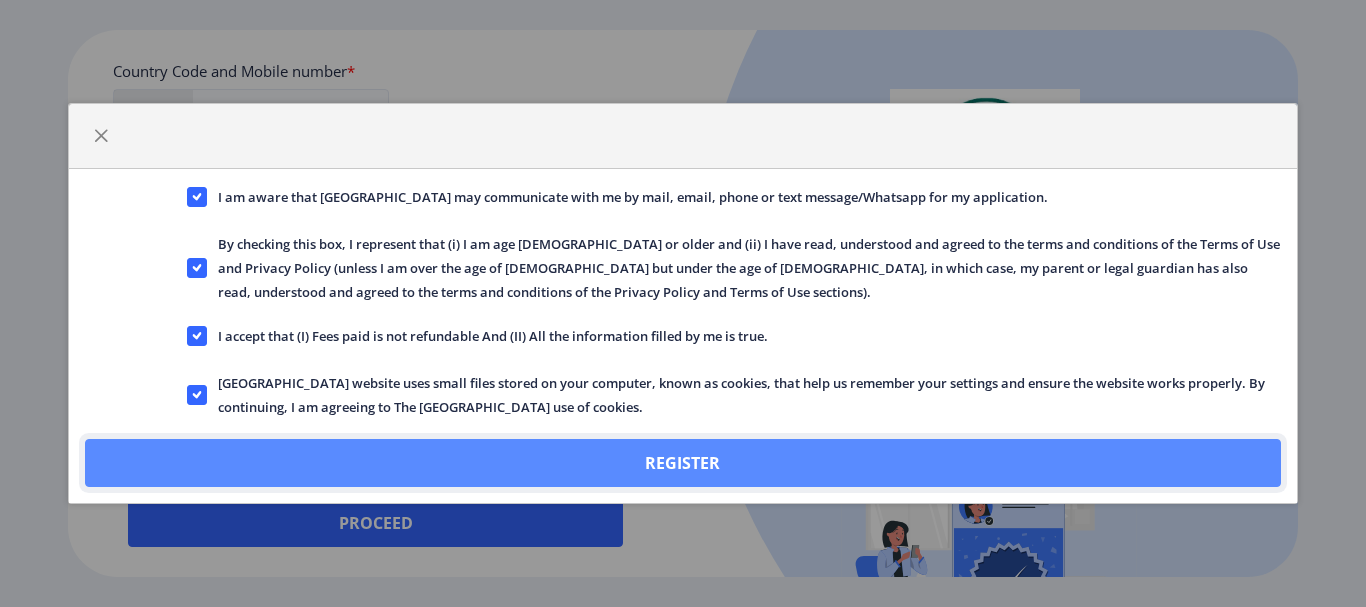 click on "Register" 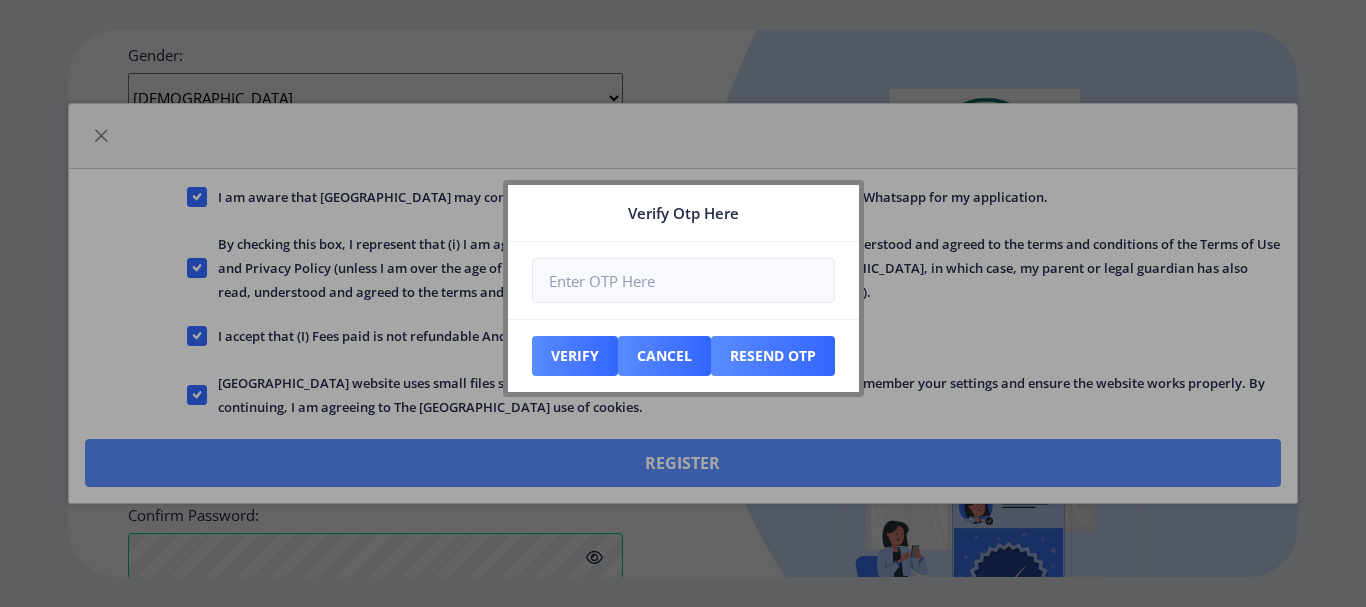 scroll, scrollTop: 1008, scrollLeft: 0, axis: vertical 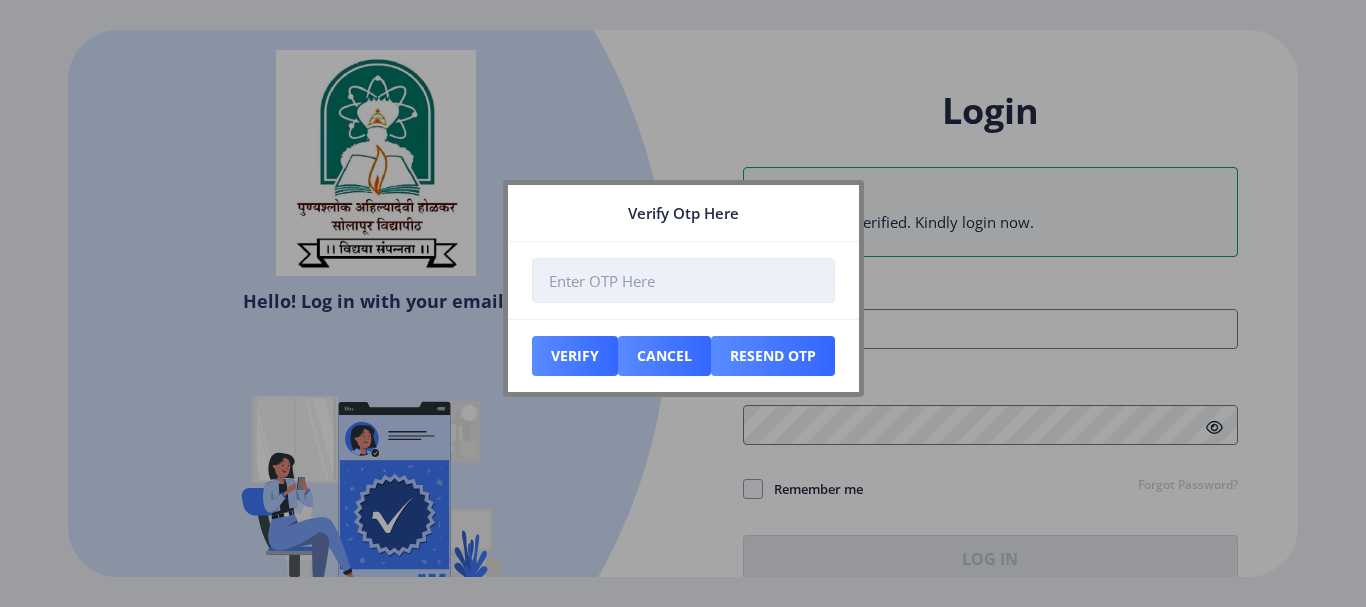 type on "[EMAIL_ADDRESS][DOMAIN_NAME]" 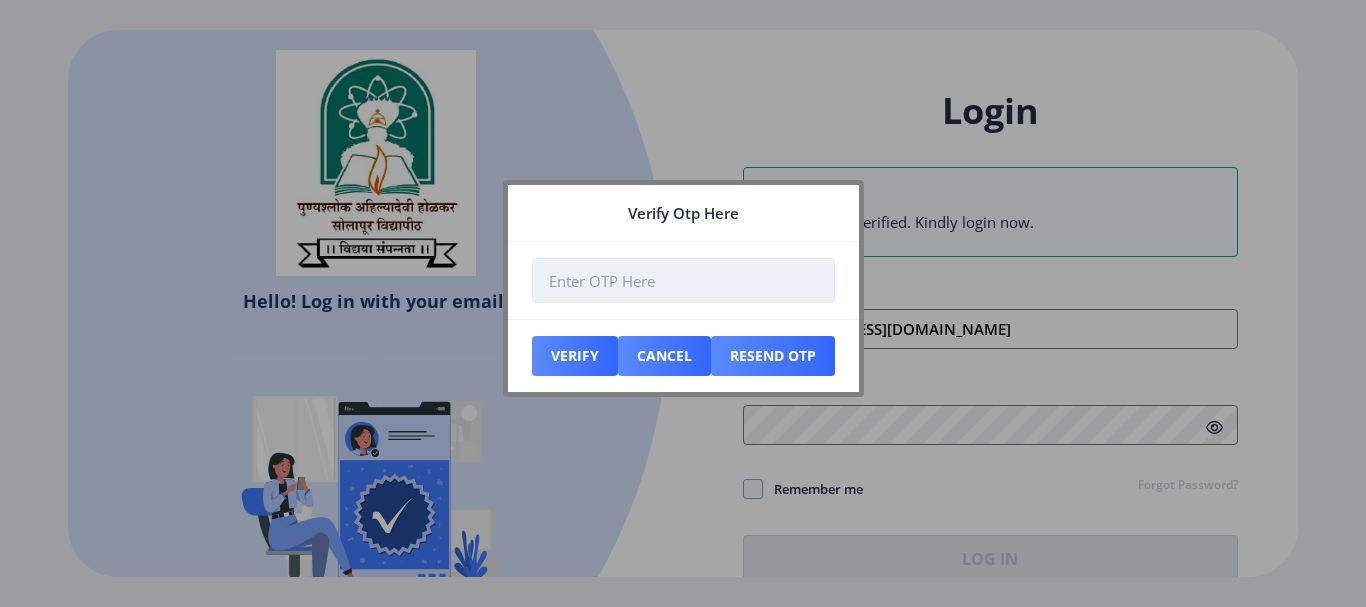 click at bounding box center (683, 280) 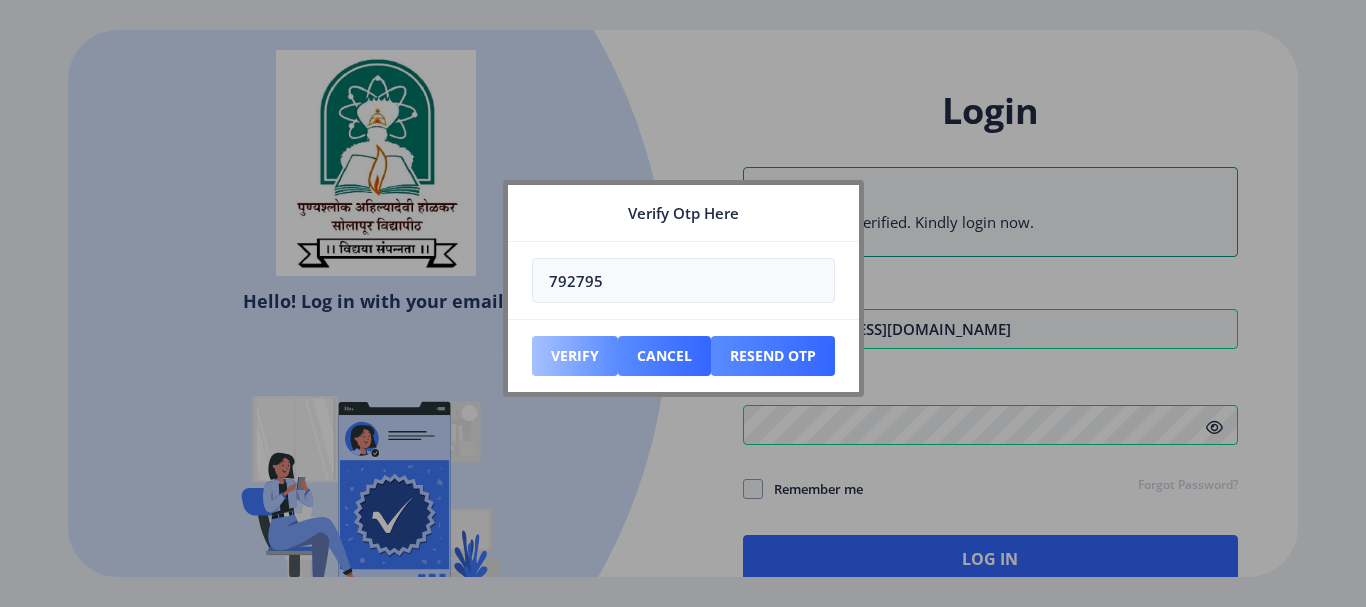 type on "792795" 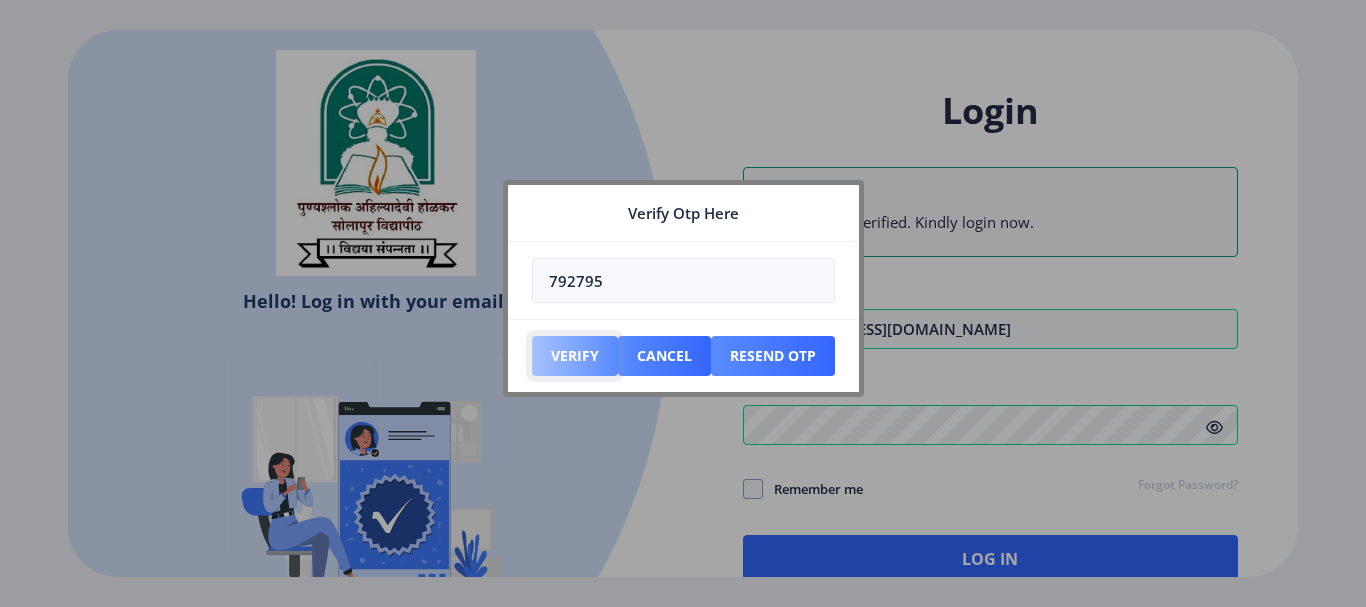 click on "Verify" at bounding box center (575, 356) 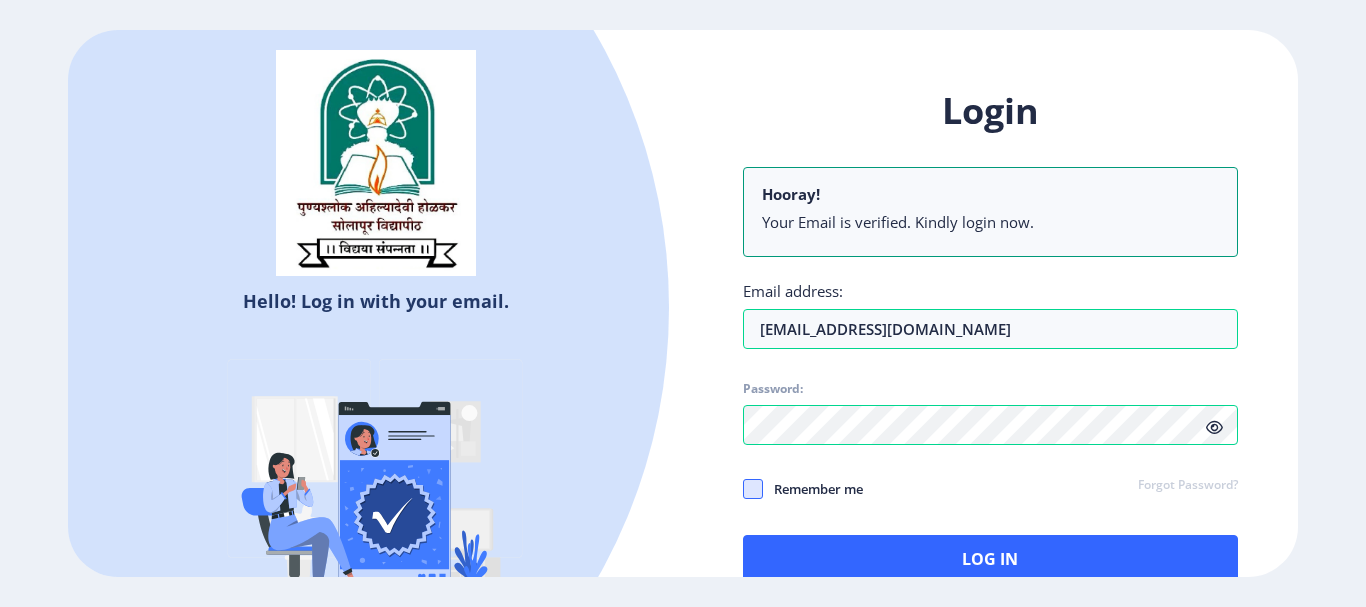 click 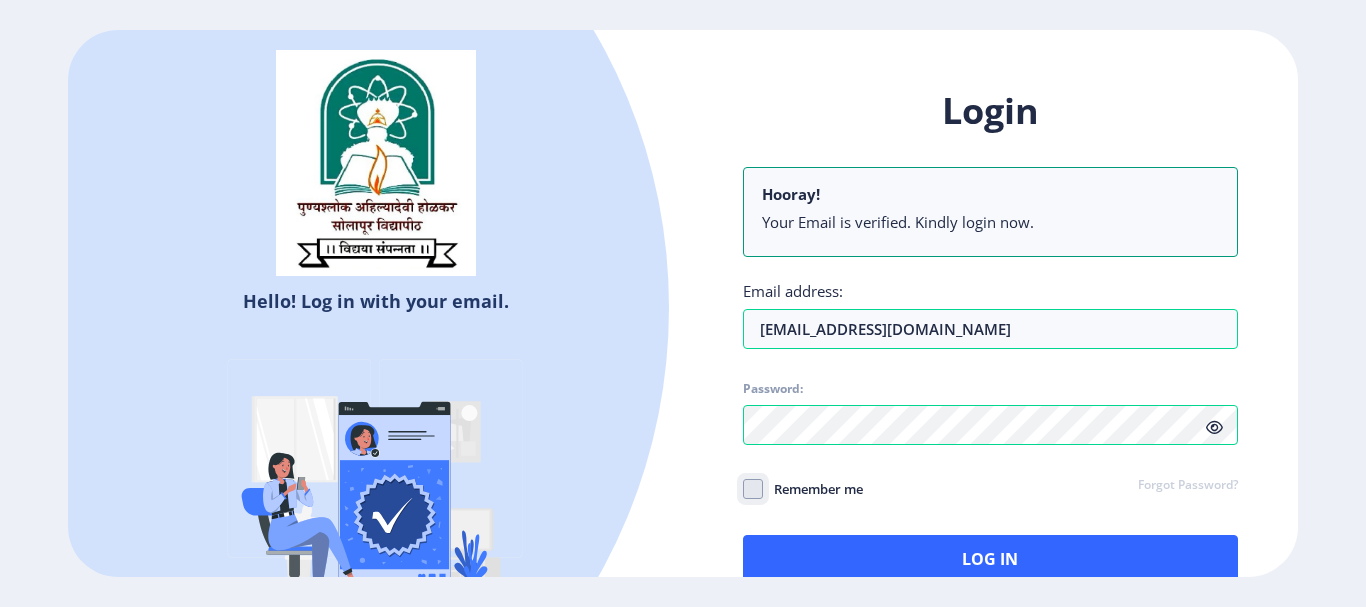 click on "Remember me" 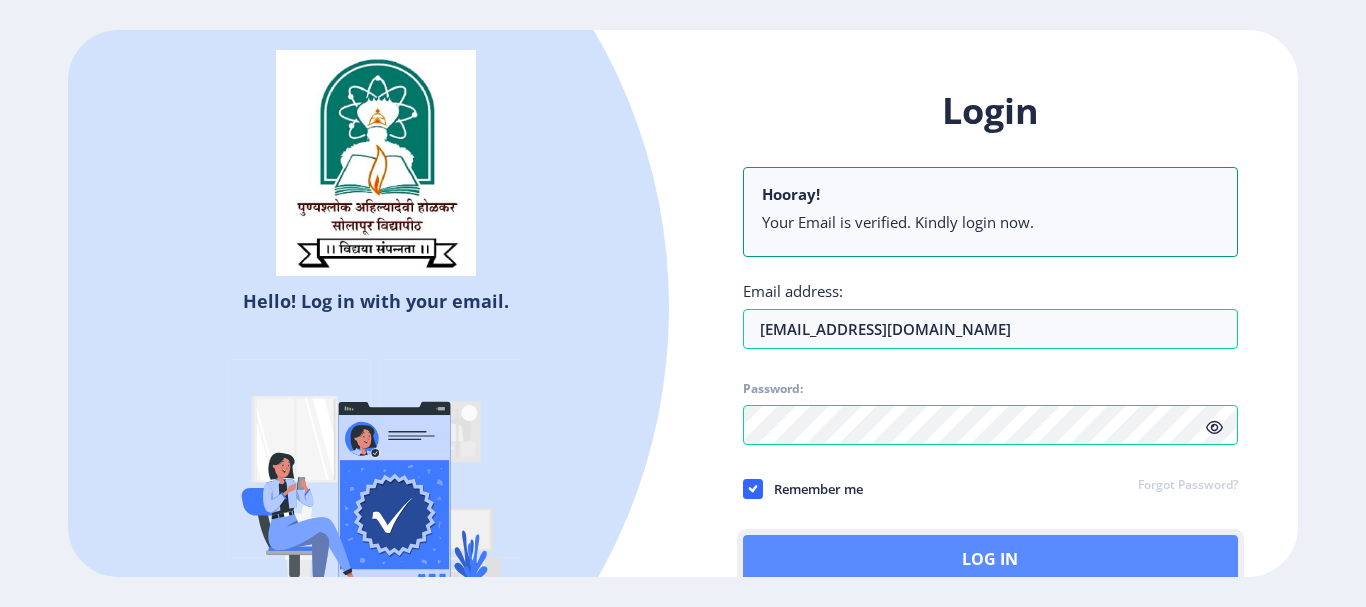 click on "Log In" 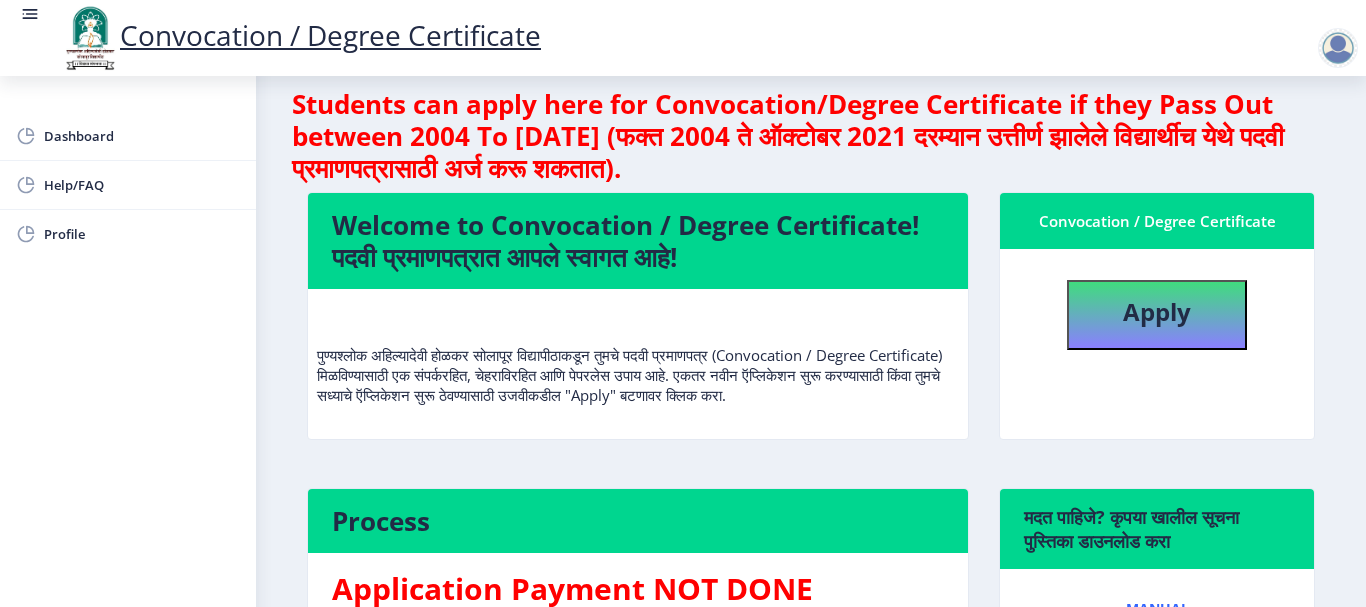 scroll, scrollTop: 61, scrollLeft: 0, axis: vertical 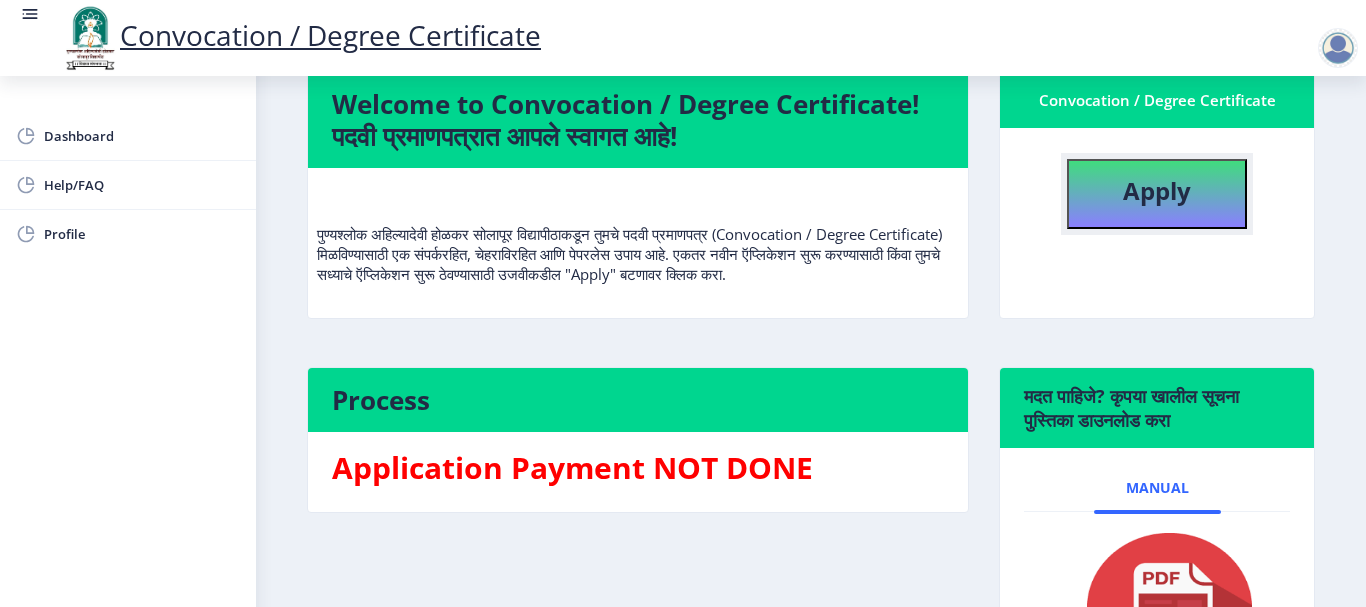 click on "Apply" 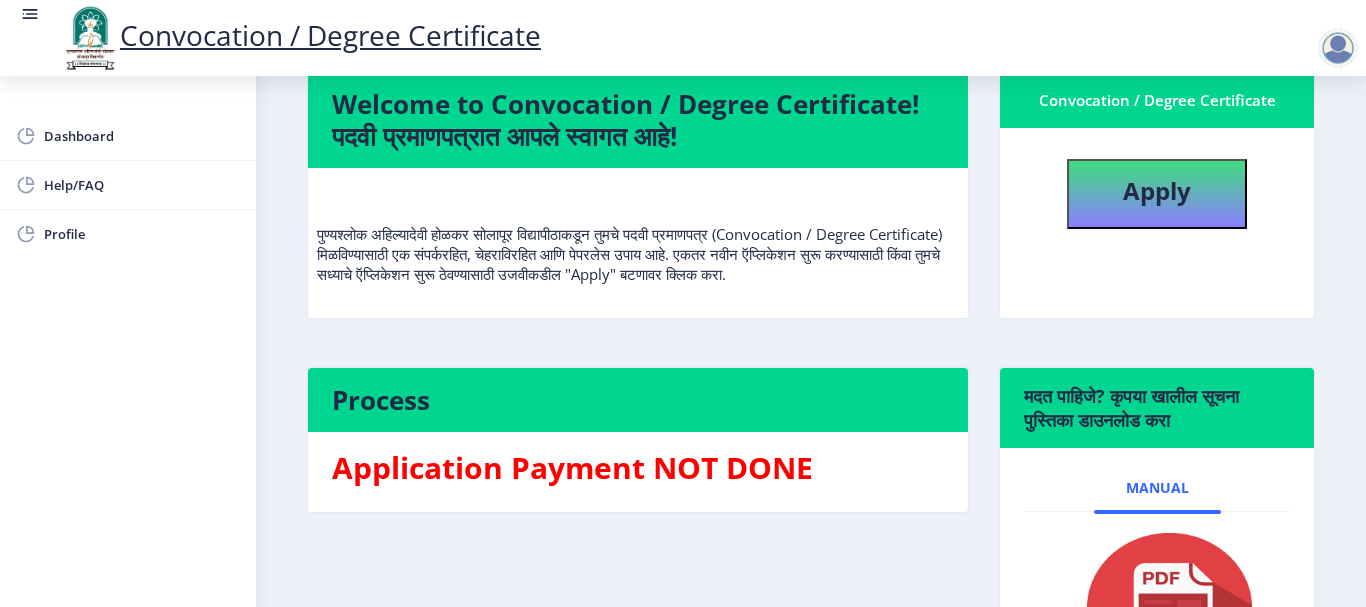select 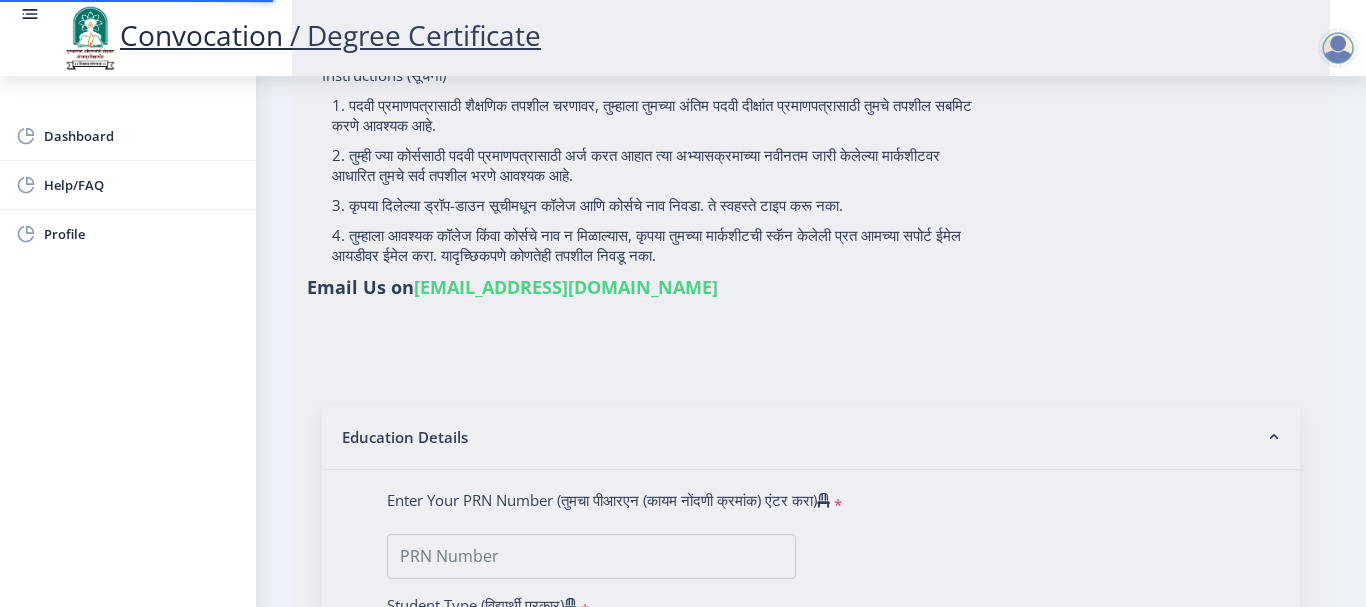 scroll, scrollTop: 0, scrollLeft: 0, axis: both 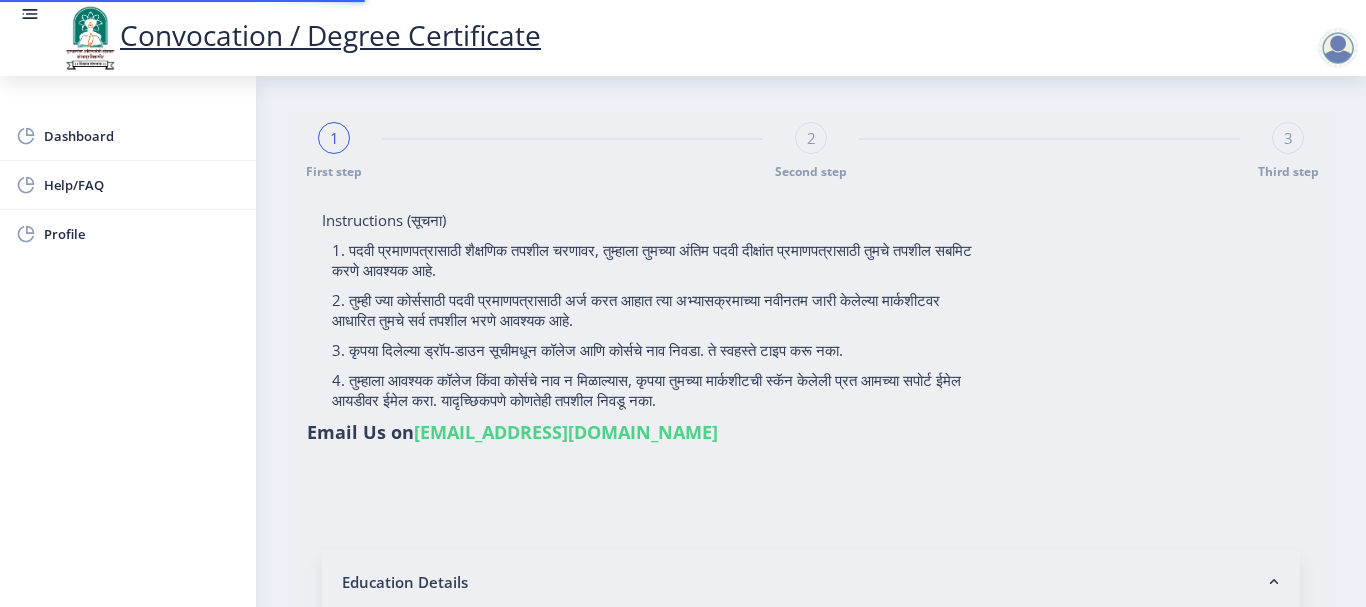type on "[PERSON_NAME] [PERSON_NAME]" 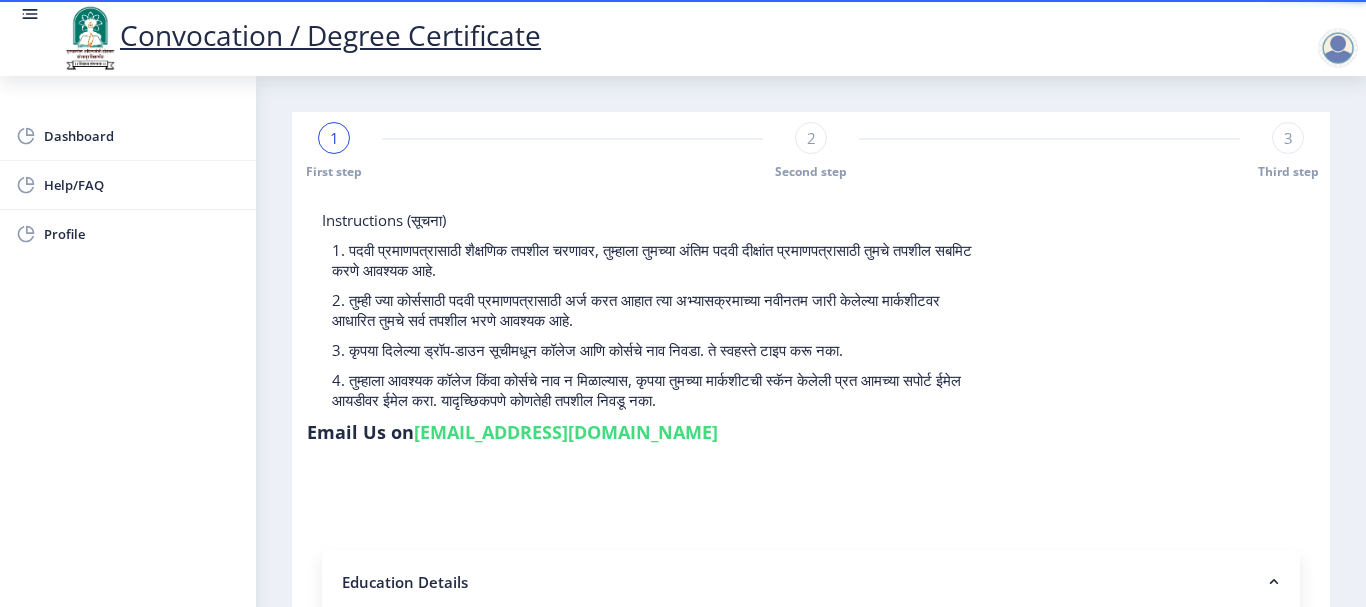 click on "Instructions (सूचना) 1. पदवी प्रमाणपत्रासाठी शैक्षणिक तपशील चरणावर, तुम्हाला तुमच्या अंतिम पदवी दीक्षांत प्रमाणपत्रासाठी तुमचे तपशील सबमिट करणे आवश्यक आहे.   2. तुम्ही ज्या कोर्ससाठी पदवी प्रमाणपत्रासाठी अर्ज करत आहात त्या अभ्यासक्रमाच्या नवीनतम जारी केलेल्या मार्कशीटवर आधारित तुमचे सर्व तपशील भरणे आवश्यक आहे." 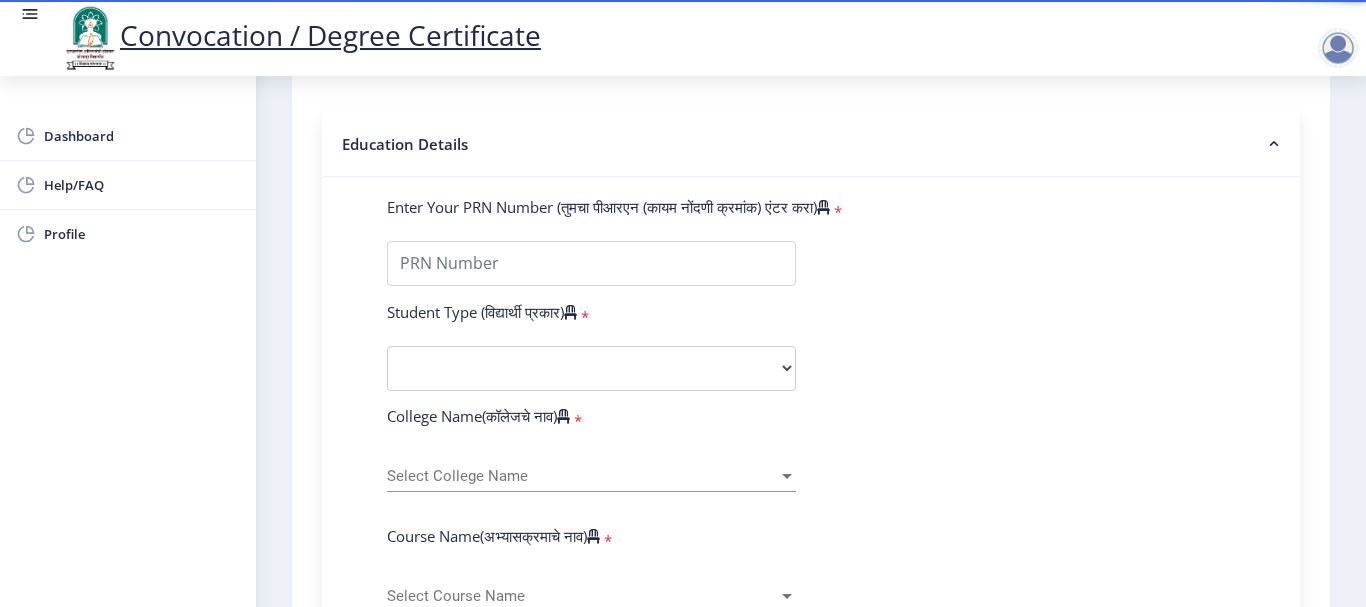 scroll, scrollTop: 480, scrollLeft: 0, axis: vertical 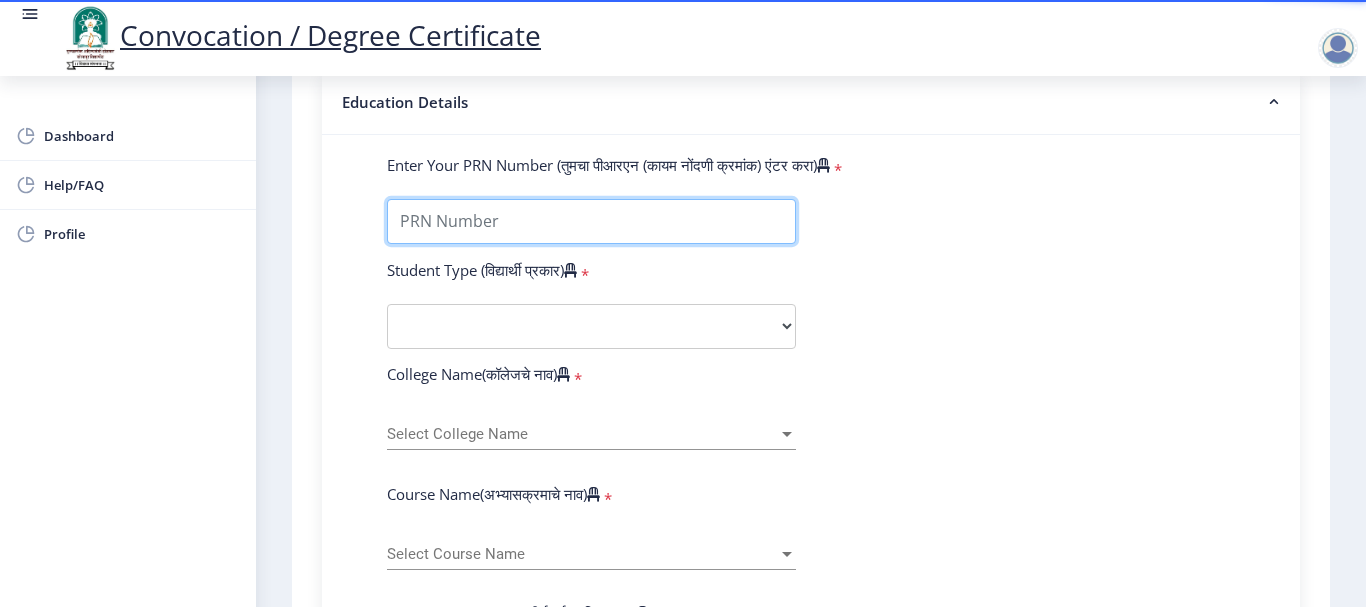 click on "Enter Your PRN Number (तुमचा पीआरएन (कायम नोंदणी क्रमांक) एंटर करा)" at bounding box center [591, 221] 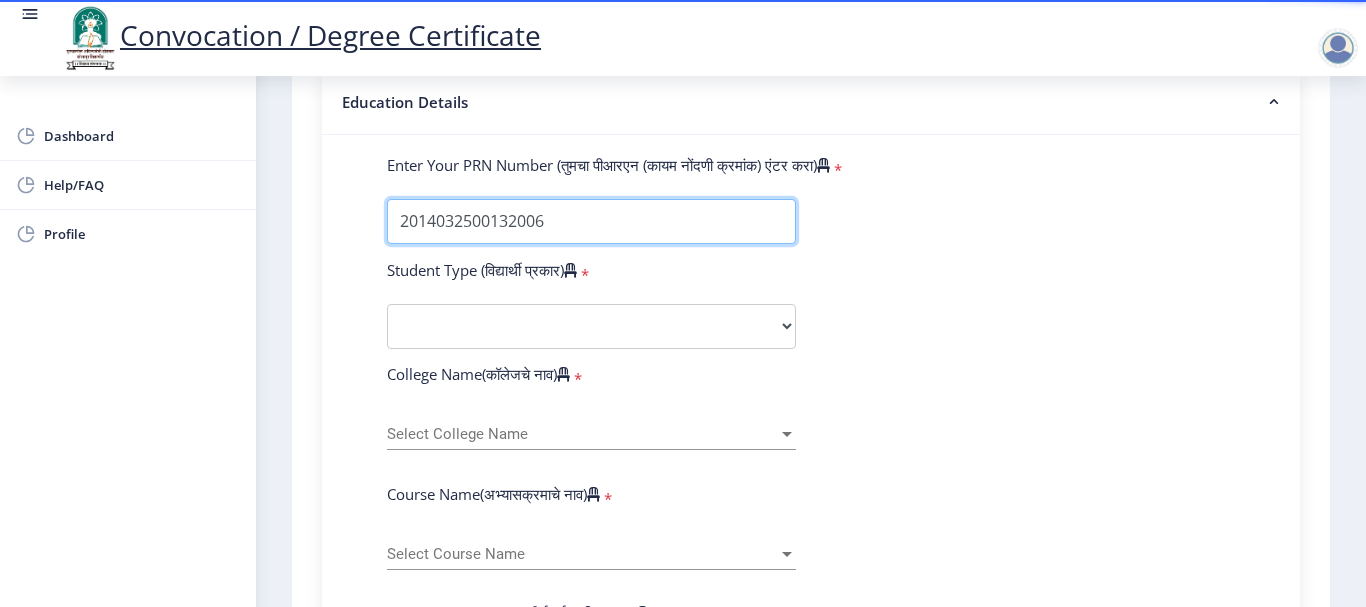 type on "2014032500132006" 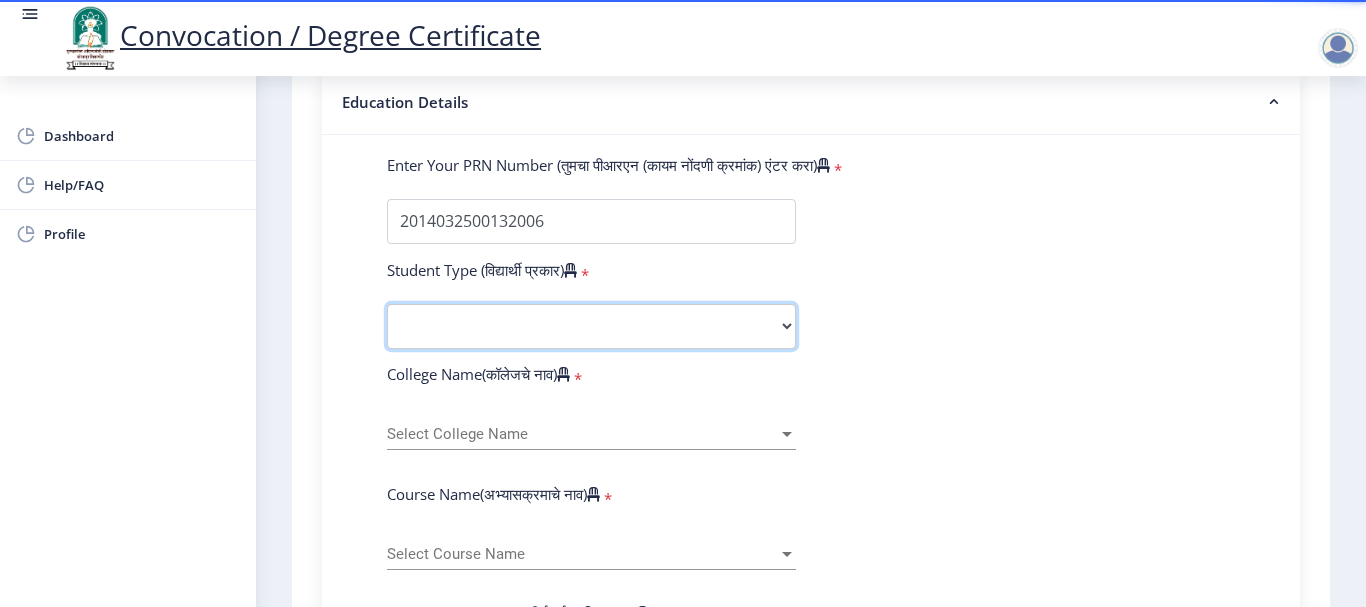 click on "Select Student Type Regular External" at bounding box center (591, 326) 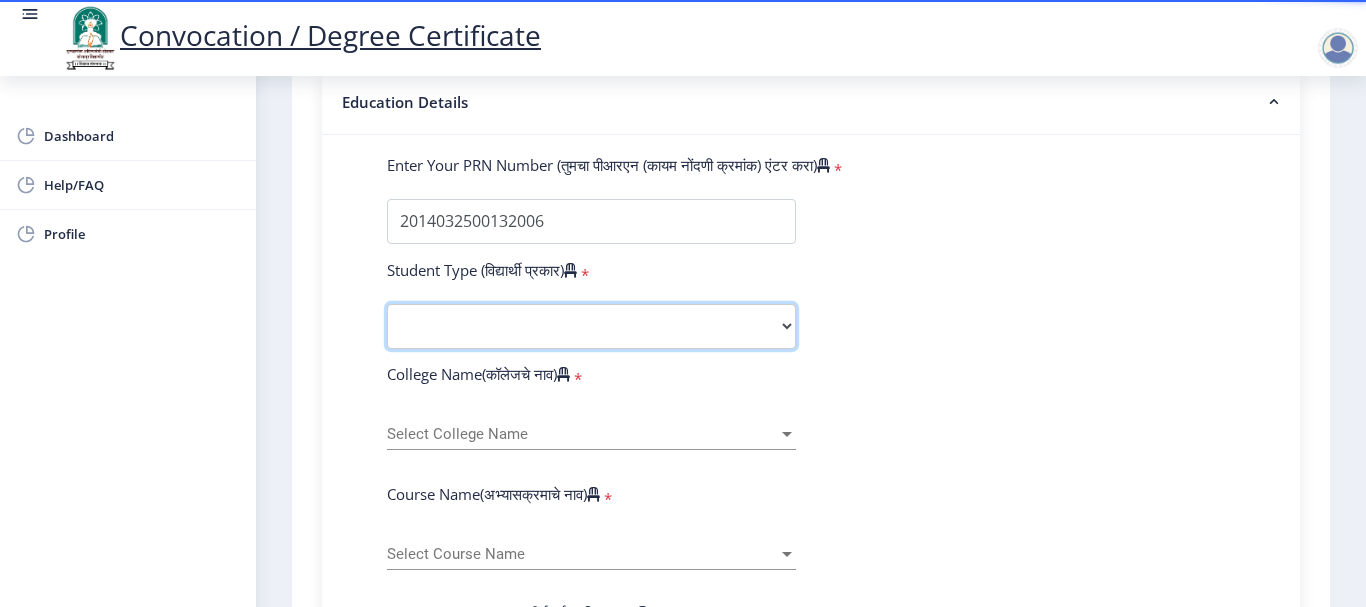 select on "Regular" 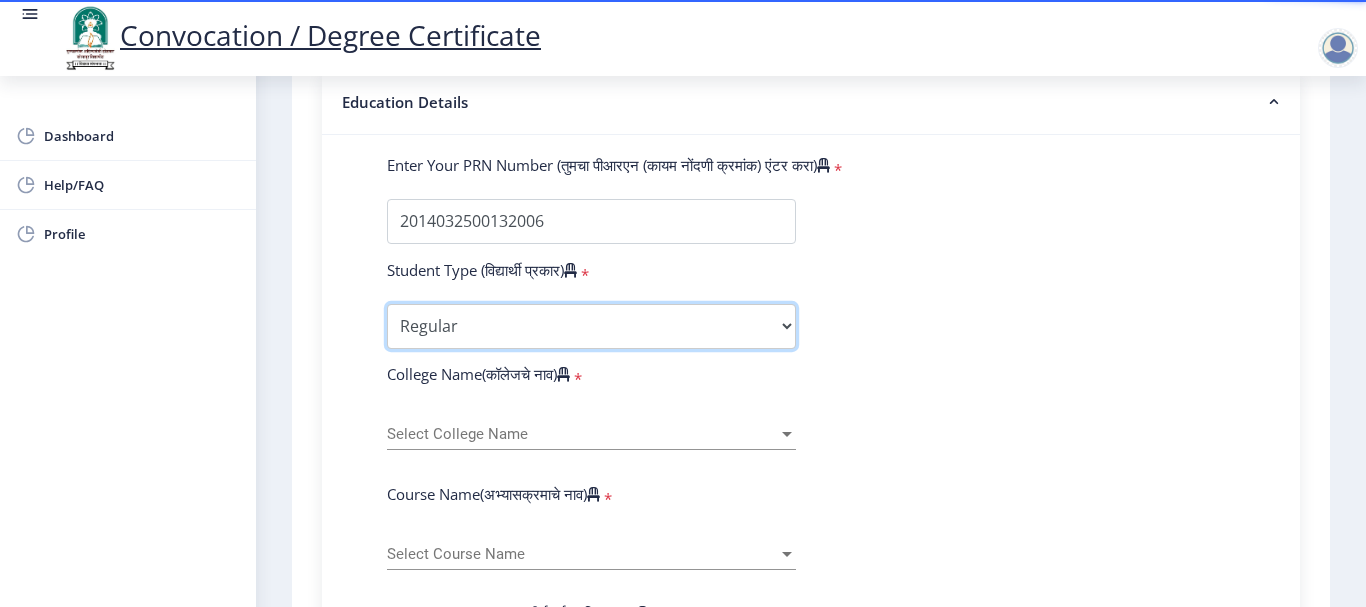 click on "Select Student Type Regular External" at bounding box center [591, 326] 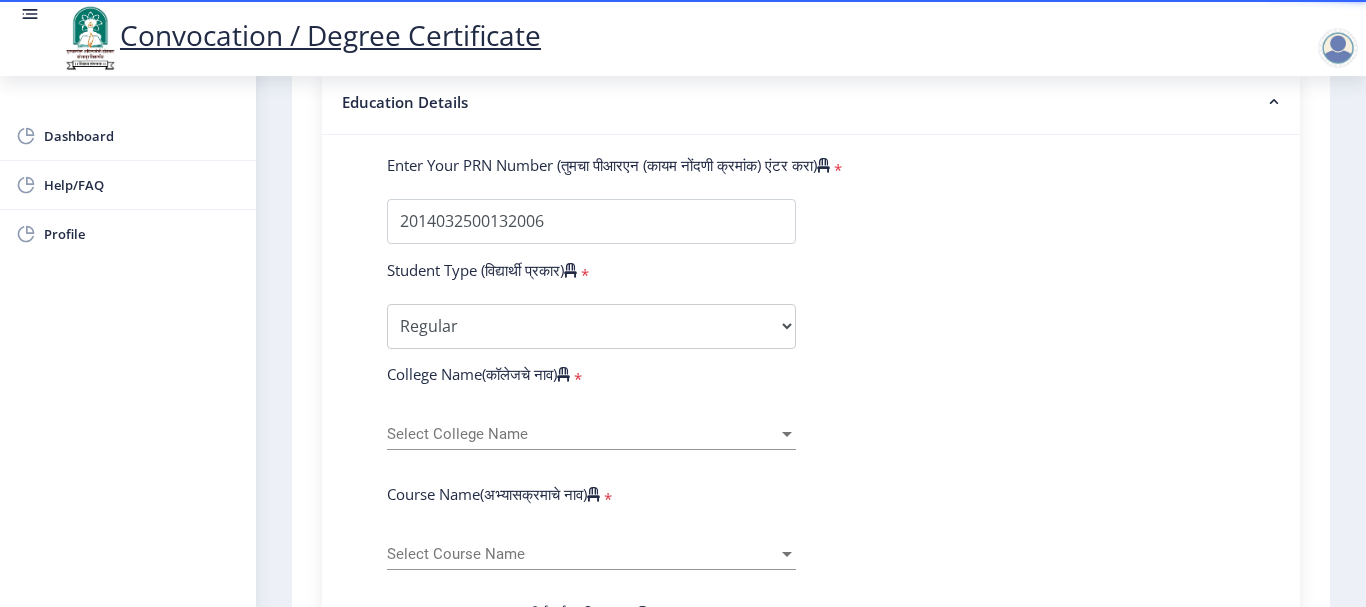 click on "Select College Name" at bounding box center (582, 434) 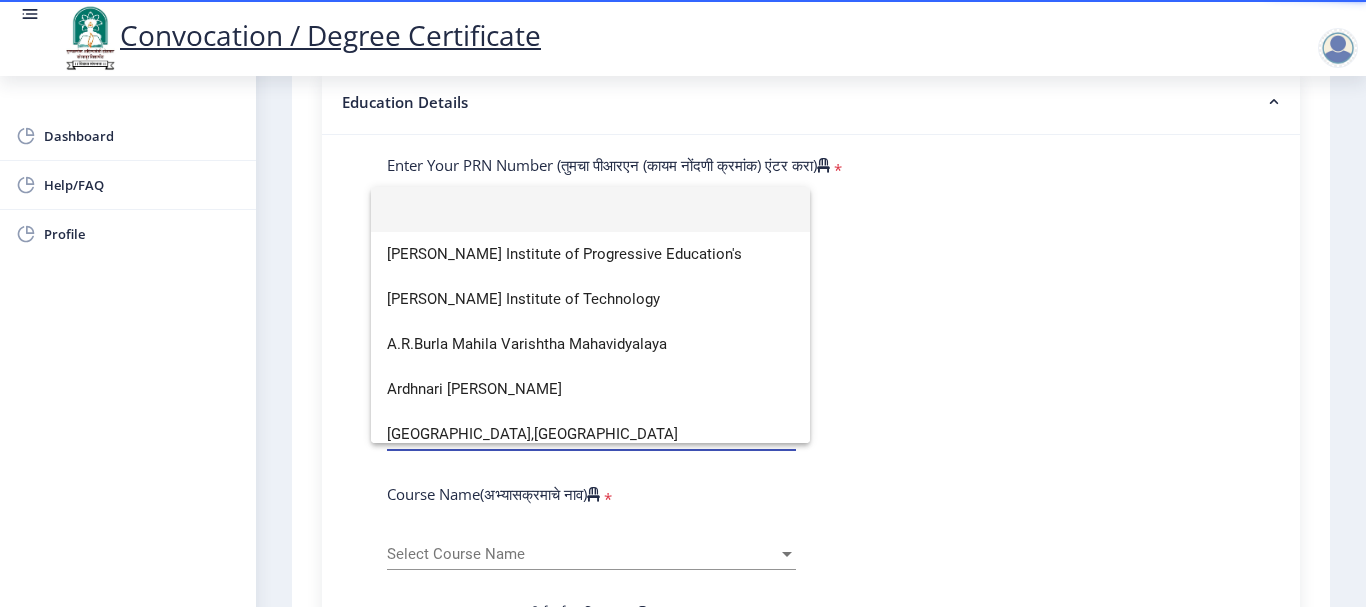 click 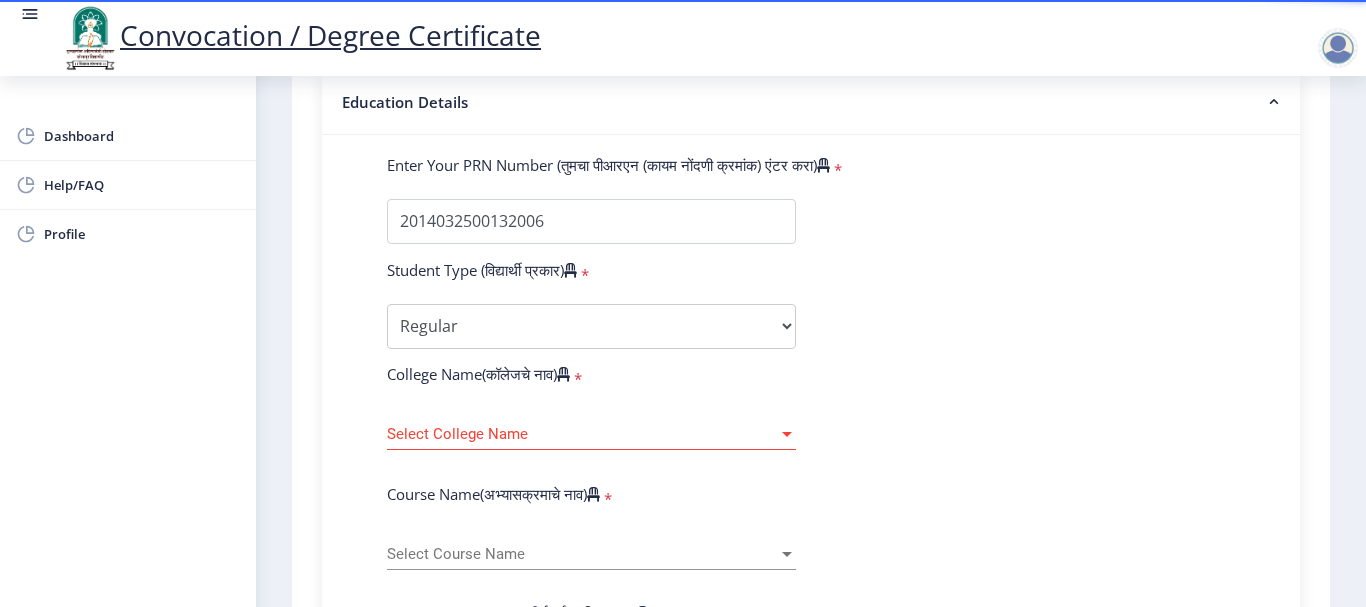 click on "Select College Name" at bounding box center [582, 434] 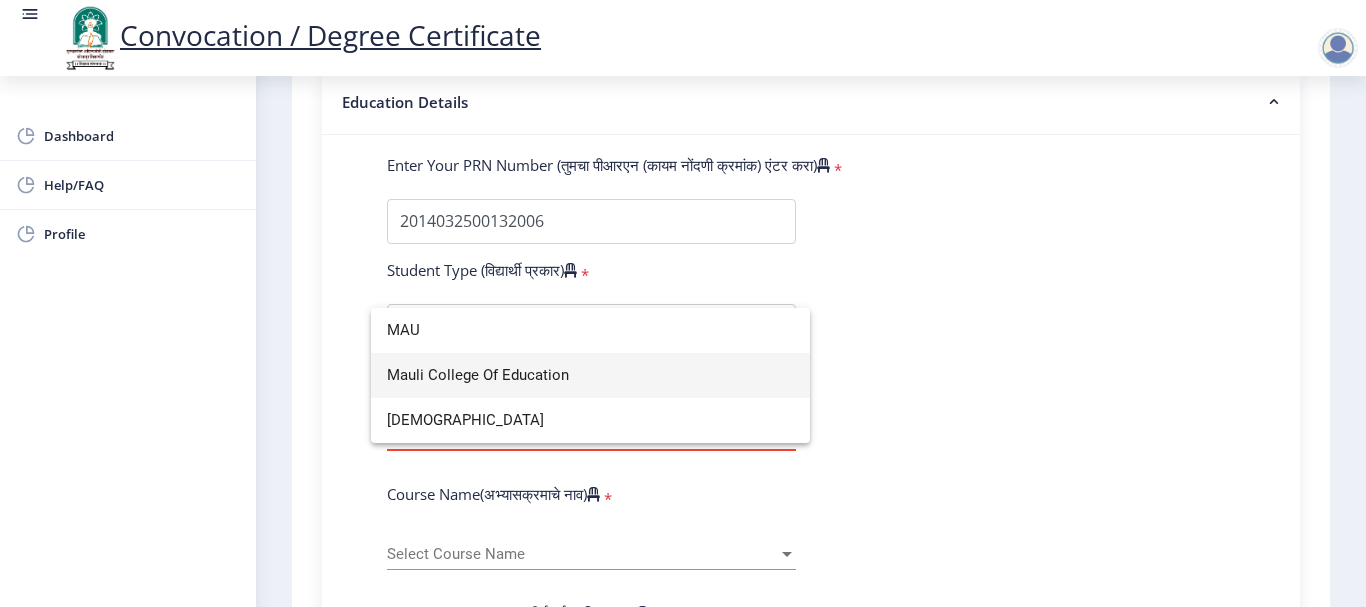 type on "MAU" 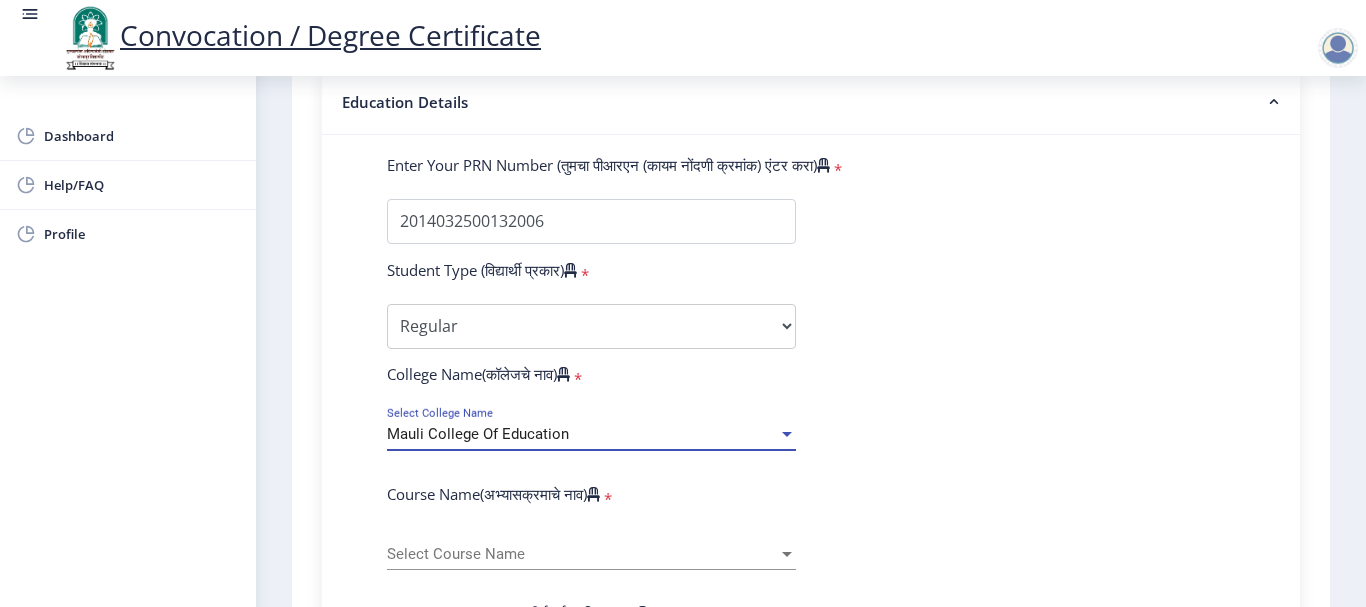click on "Select Course Name Select Course Name" 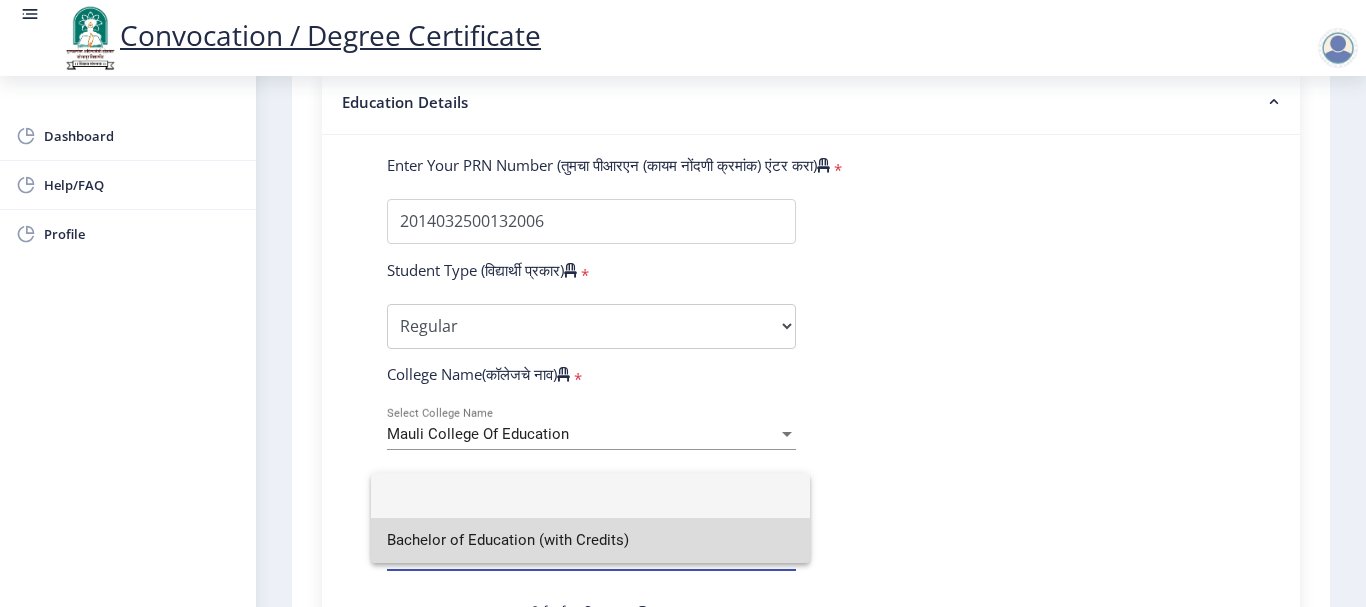 click on "Bachelor of Education (with Credits)" at bounding box center [590, 540] 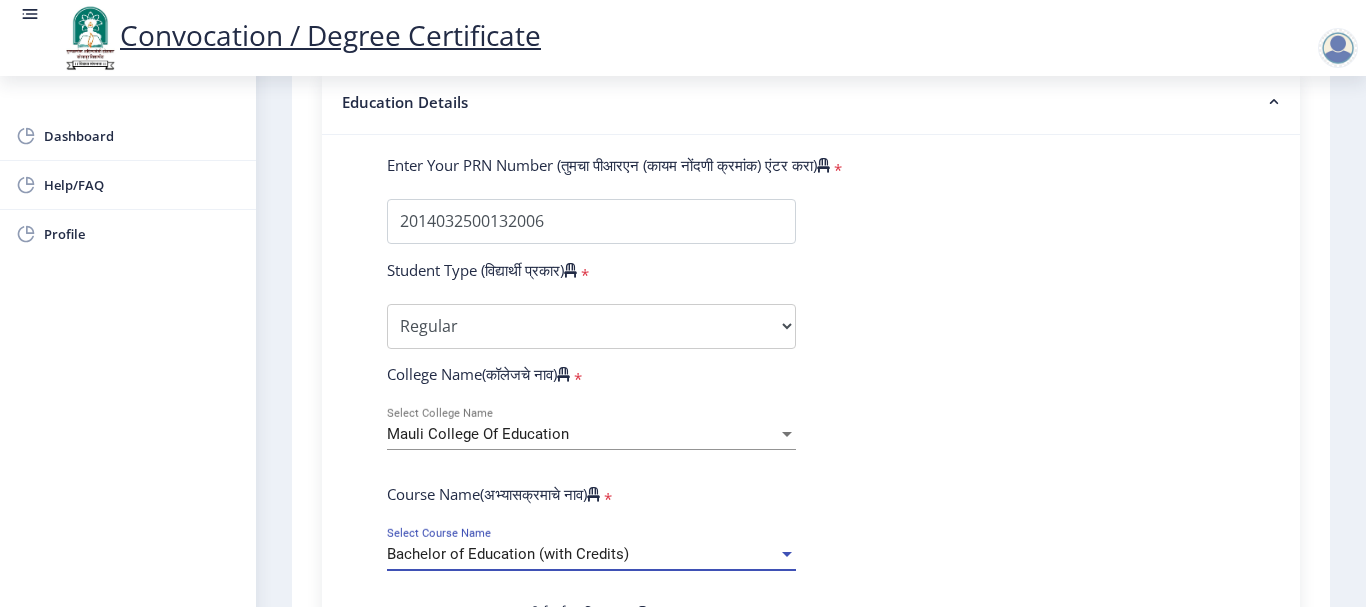 click on "Enter Your PRN Number (तुमचा पीआरएन (कायम नोंदणी क्रमांक) एंटर करा)   * Student Type (विद्यार्थी प्रकार)    * Select Student Type Regular External College Name(कॉलेजचे नाव)   * Mauli College Of Education Select College Name Course Name(अभ्यासक्रमाचे नाव)   * Bachelor of Education (with Credits) Select Course Name Enter passing Year(उत्तीर्ण वर्ष प्रविष्ट करा)   *  2025   2024   2023   2022   2021   2020   2019   2018   2017   2016   2015   2014   2013   2012   2011   2010   2009   2008   2007   2006   2005   2004   2003   2002   2001   2000   1999   1998   1997   1996   1995   1994   1993   1992   1991   1990   1989   1988   1987   1986   1985   1984   1983   1982   1981   1980   1979   1978   1977   1976  * Enter Passing Month March April May October November December * Enter Class Obtained PASS CLASS" 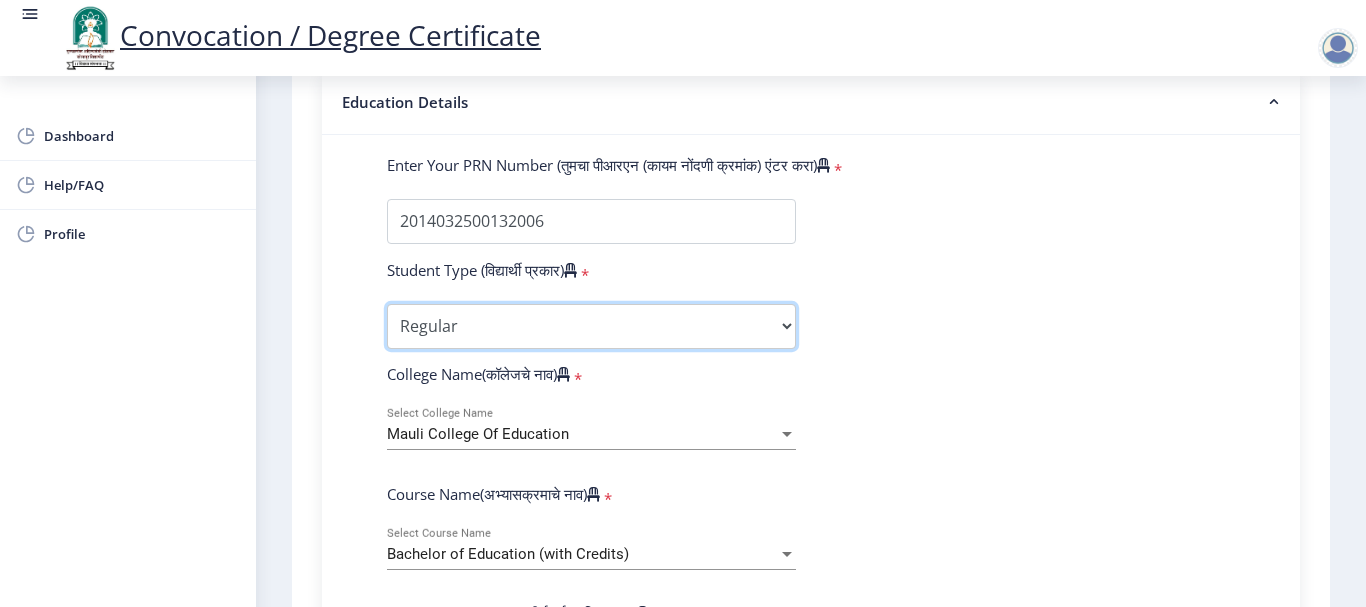 click on "Select Student Type Regular External" at bounding box center [591, 326] 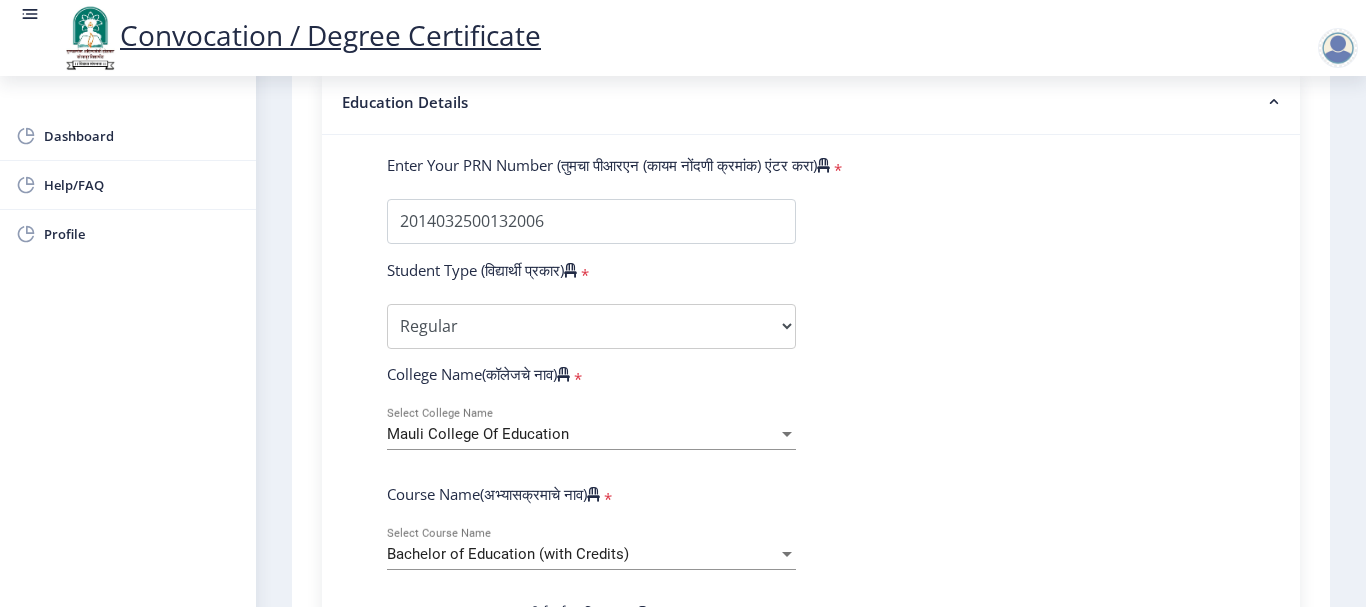 scroll, scrollTop: 846, scrollLeft: 0, axis: vertical 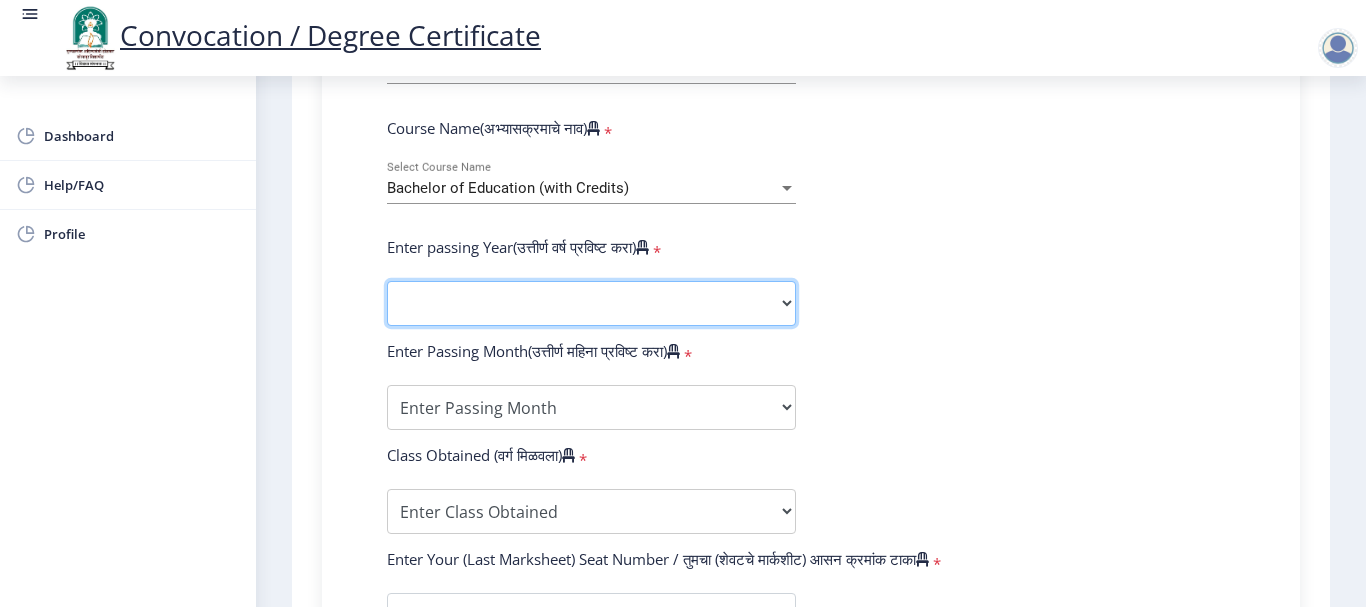 click on "2025   2024   2023   2022   2021   2020   2019   2018   2017   2016   2015   2014   2013   2012   2011   2010   2009   2008   2007   2006   2005   2004   2003   2002   2001   2000   1999   1998   1997   1996   1995   1994   1993   1992   1991   1990   1989   1988   1987   1986   1985   1984   1983   1982   1981   1980   1979   1978   1977   1976" 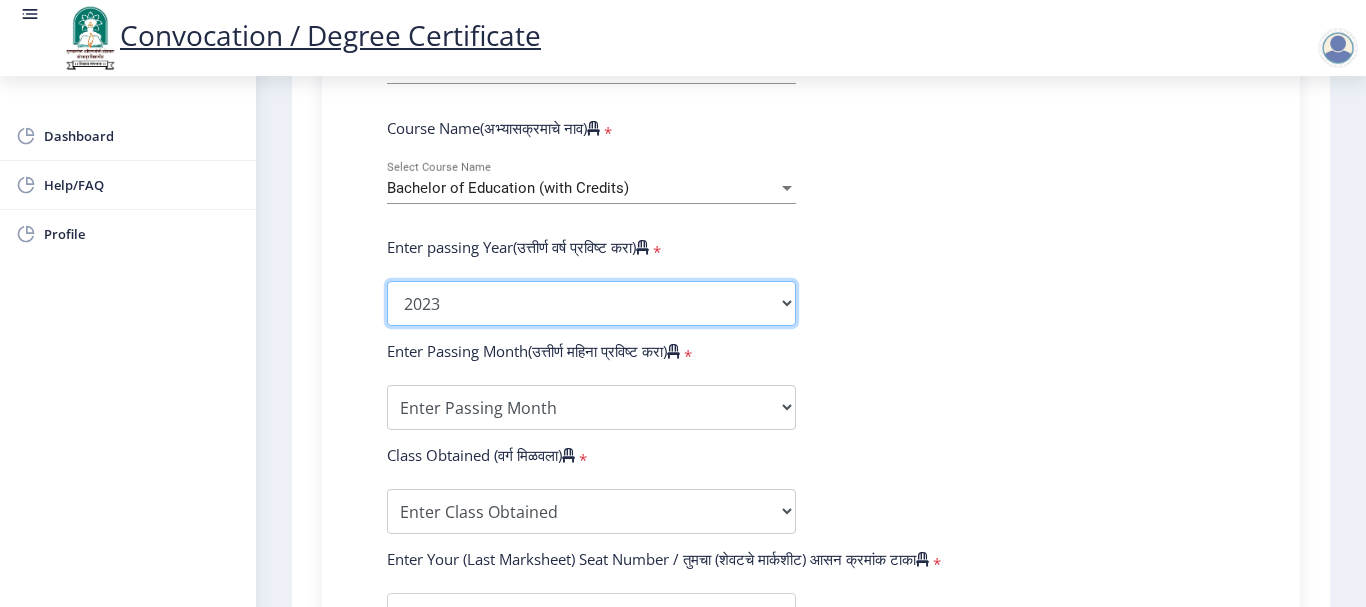 click on "2025   2024   2023   2022   2021   2020   2019   2018   2017   2016   2015   2014   2013   2012   2011   2010   2009   2008   2007   2006   2005   2004   2003   2002   2001   2000   1999   1998   1997   1996   1995   1994   1993   1992   1991   1990   1989   1988   1987   1986   1985   1984   1983   1982   1981   1980   1979   1978   1977   1976" 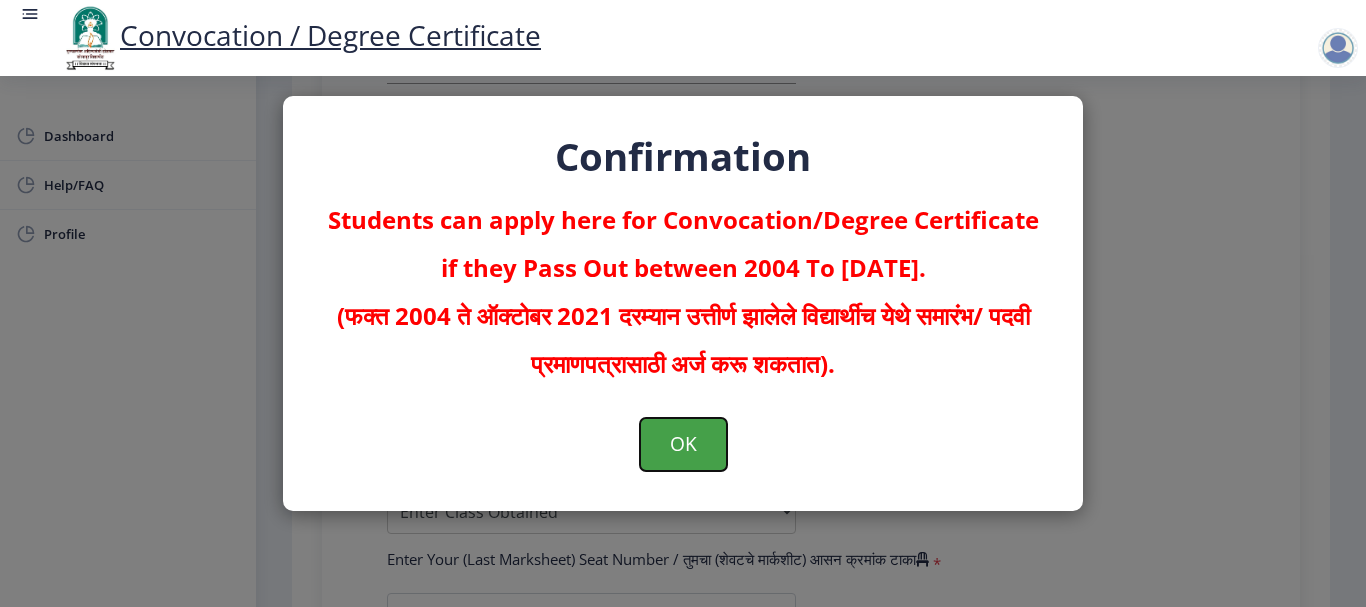 click on "OK" 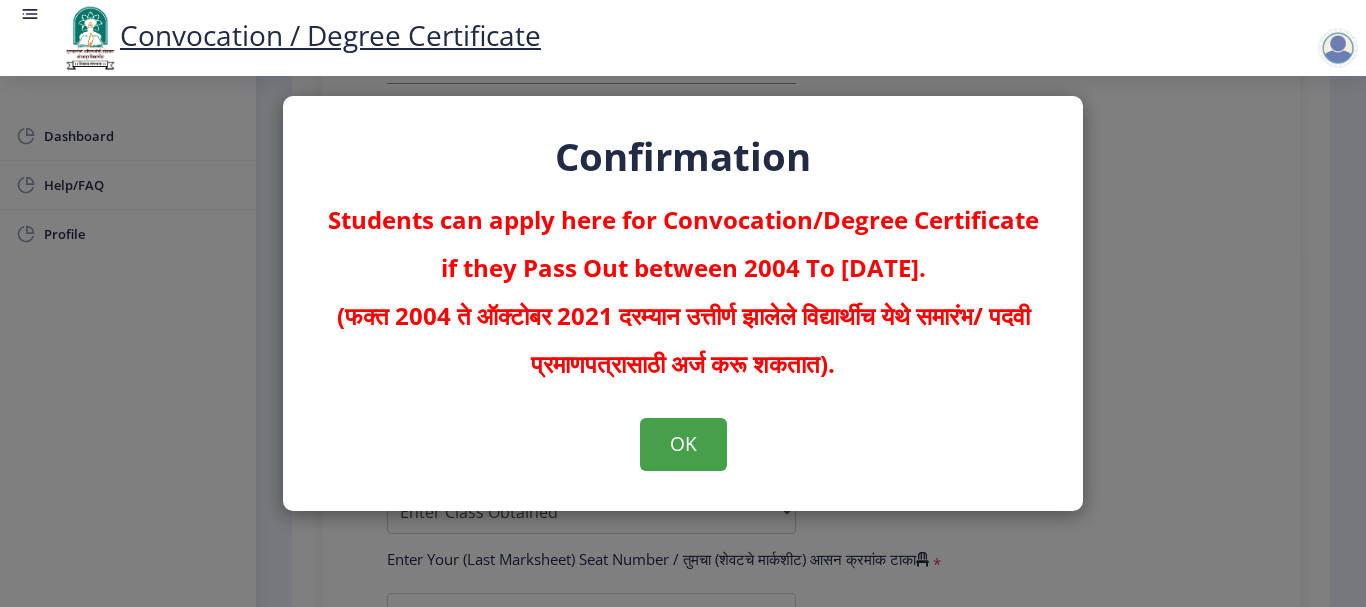 scroll, scrollTop: 0, scrollLeft: 0, axis: both 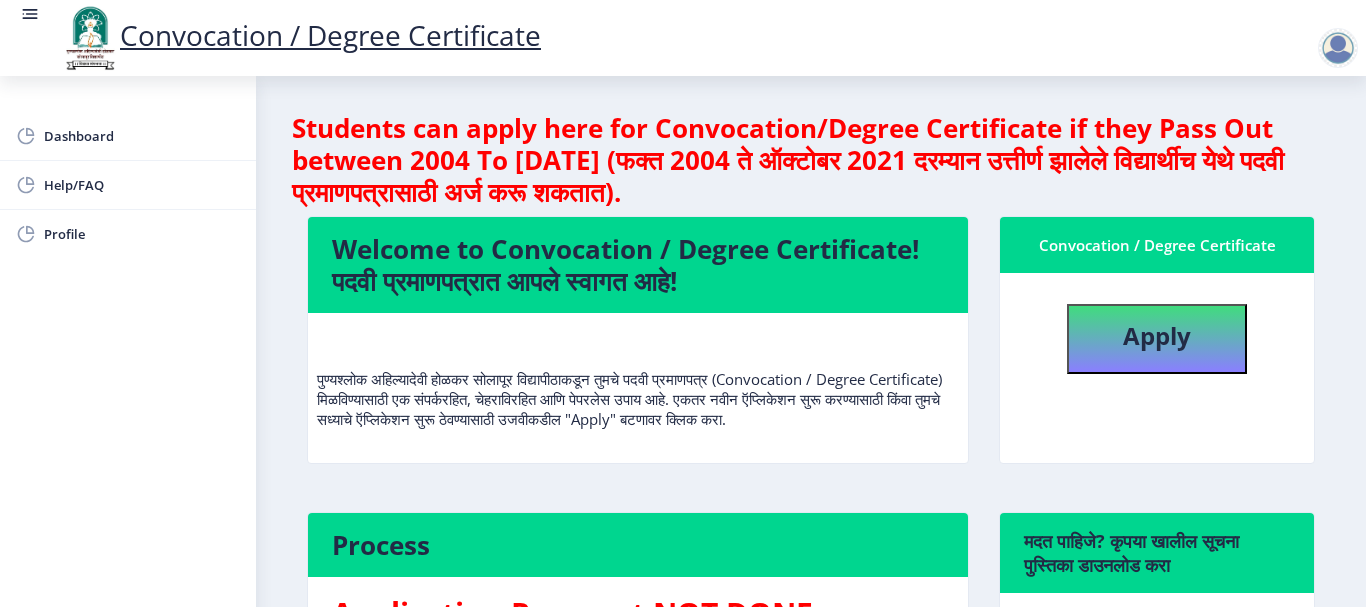 click on "Welcome to Convocation / Degree Certificate!  पदवी प्रमाणपत्रात आपले स्वागत आहे!" 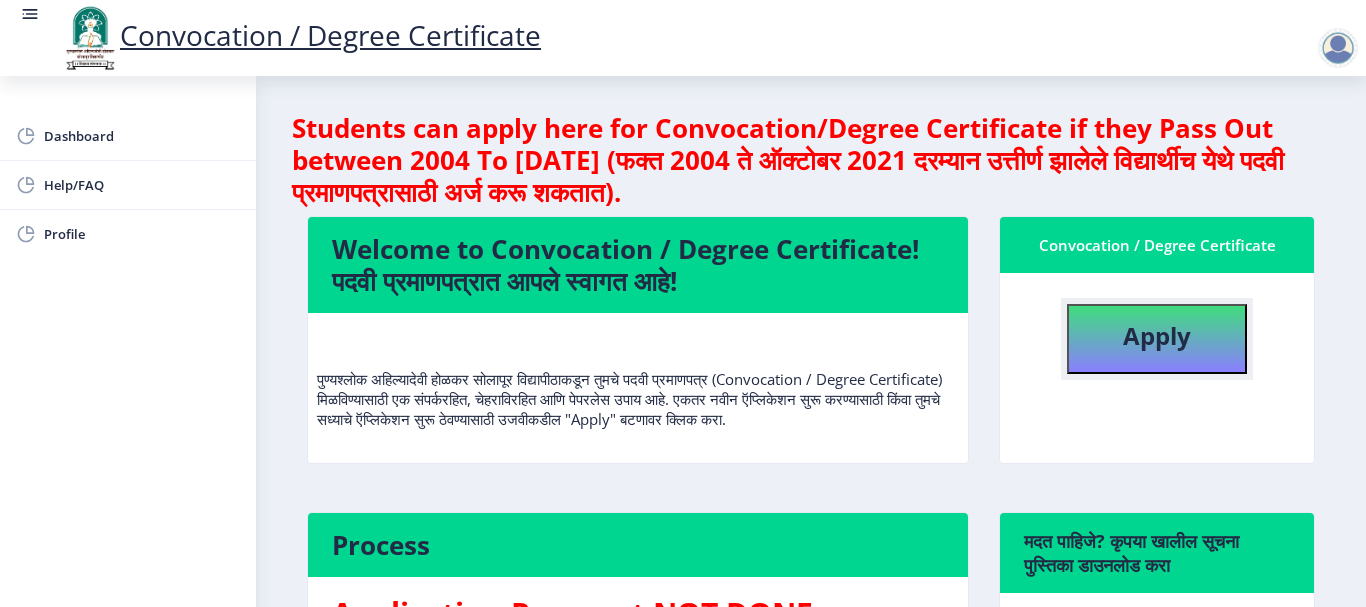 type 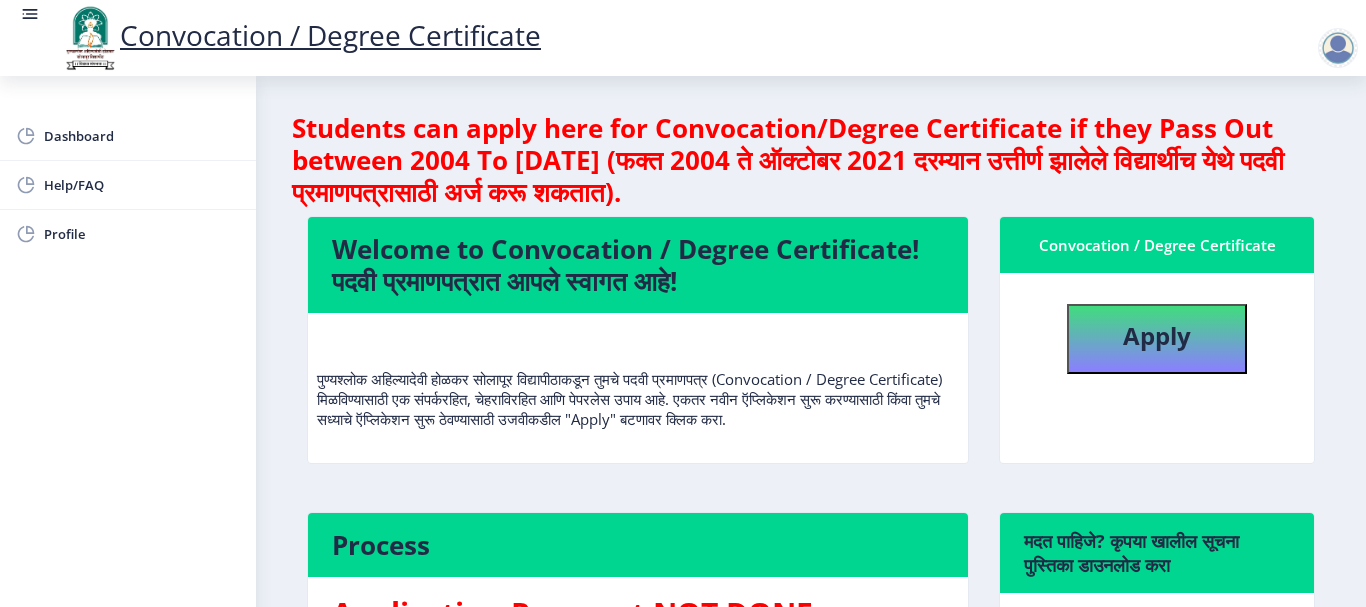 type 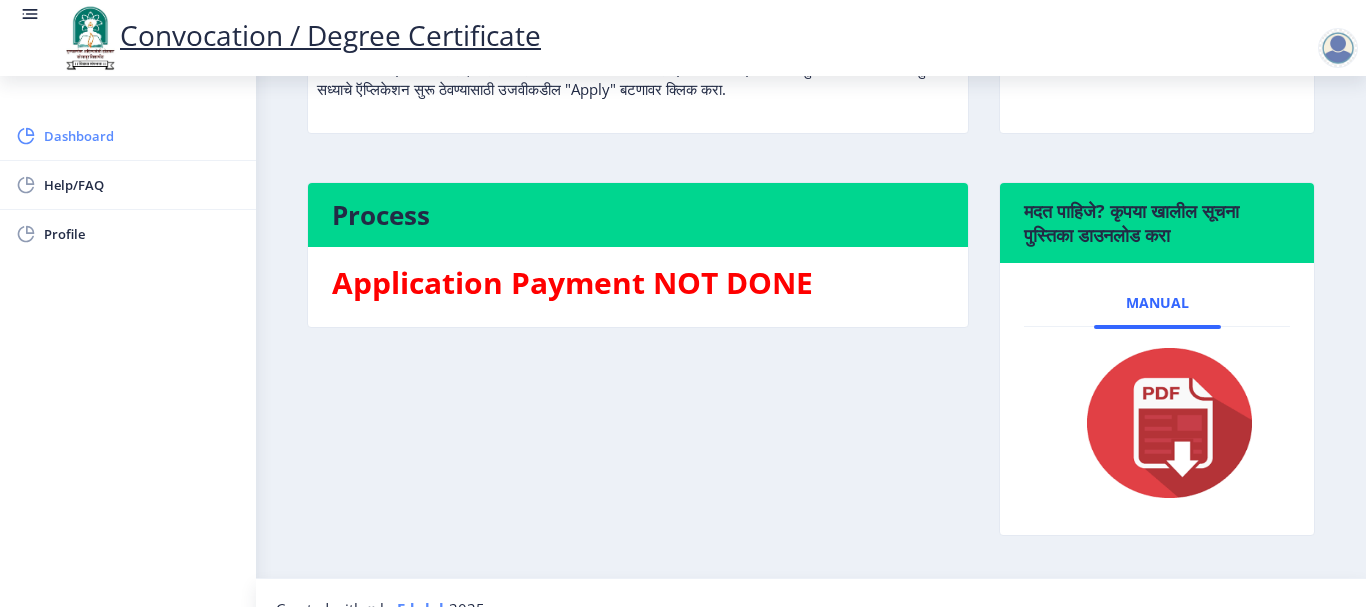 click on "Dashboard" 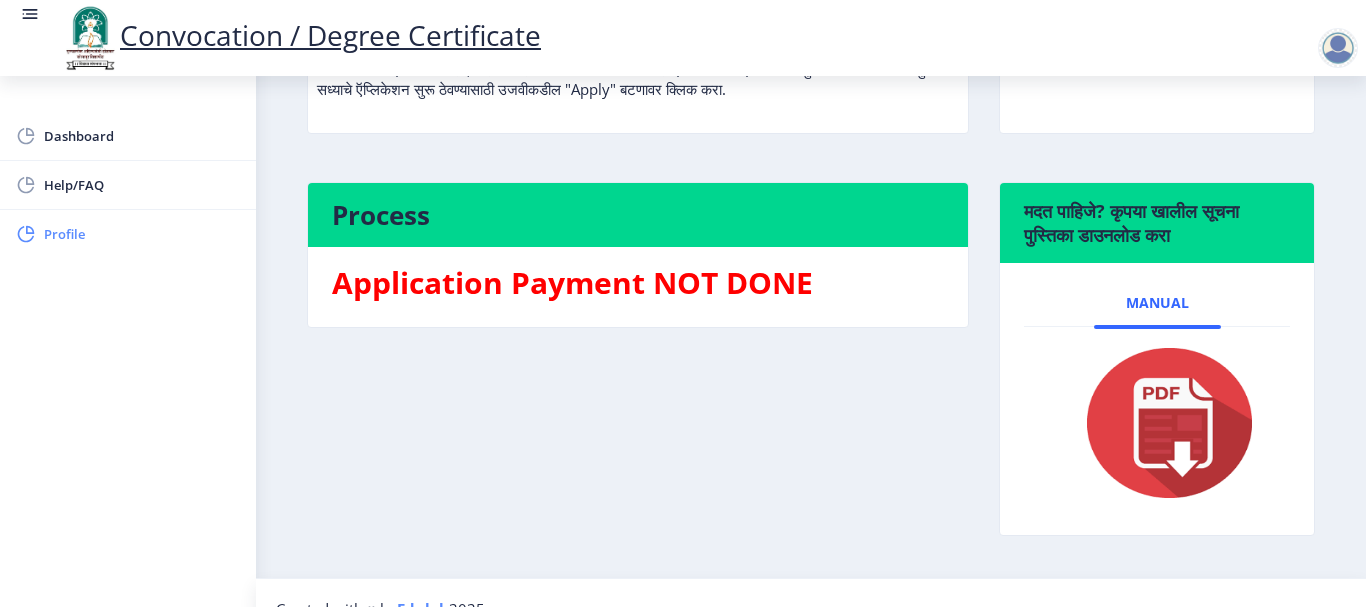 click on "Profile" 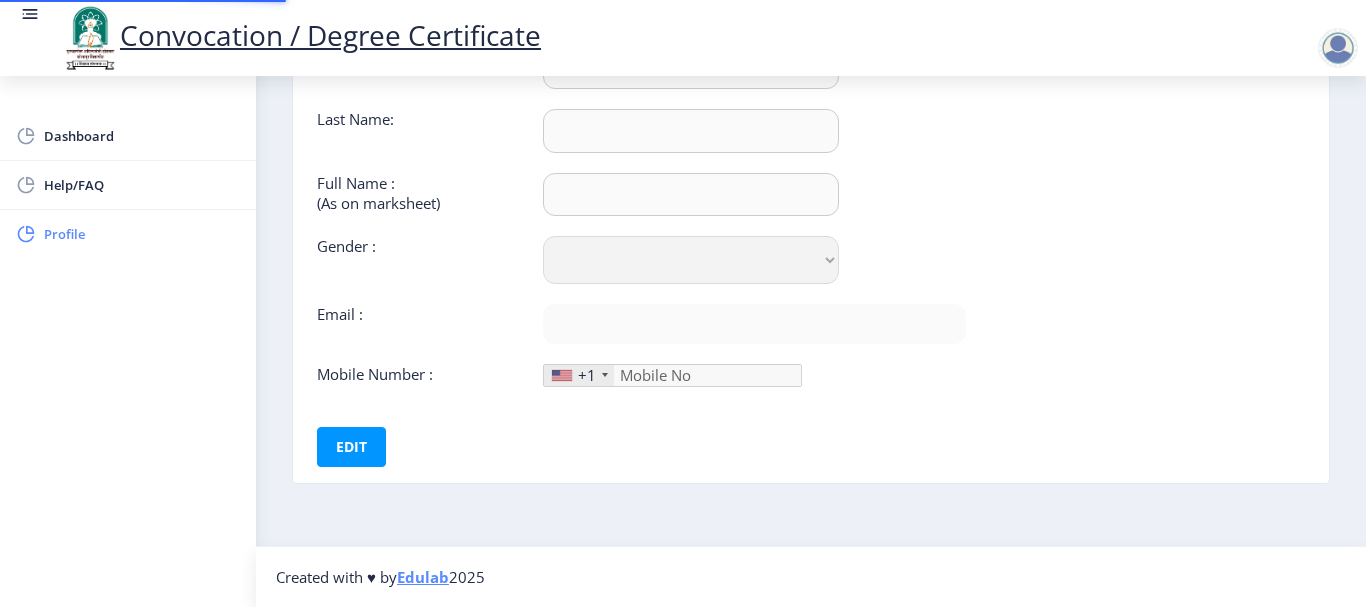 type on "NITIN" 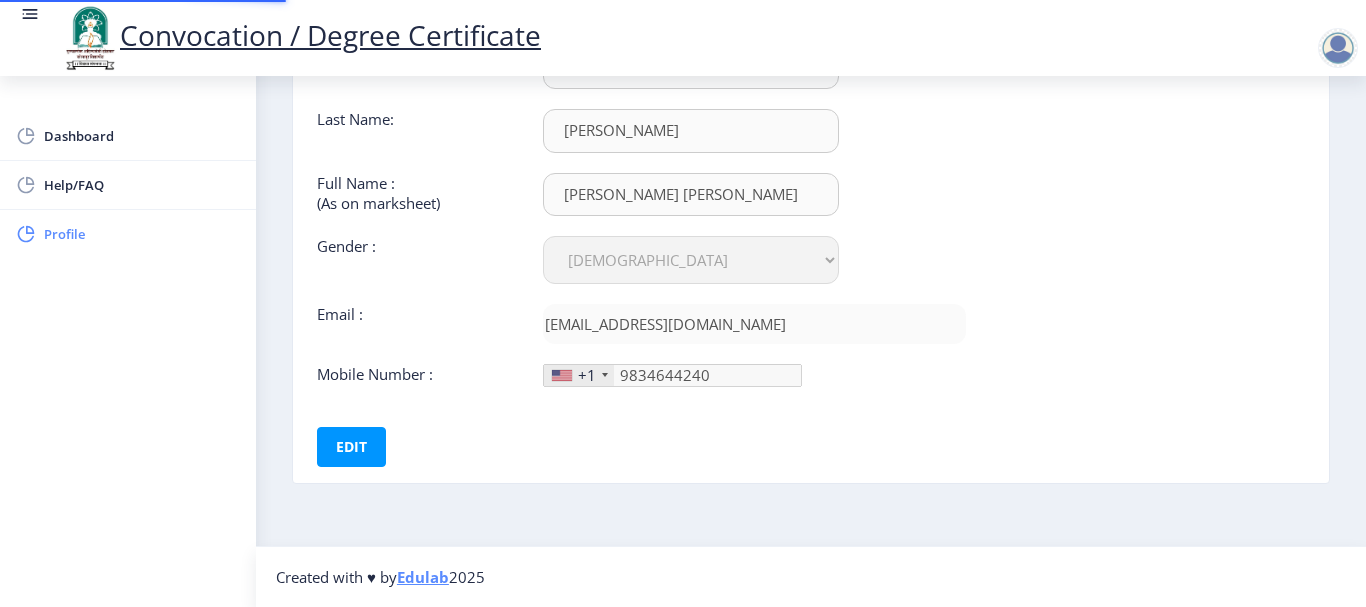 scroll, scrollTop: 0, scrollLeft: 0, axis: both 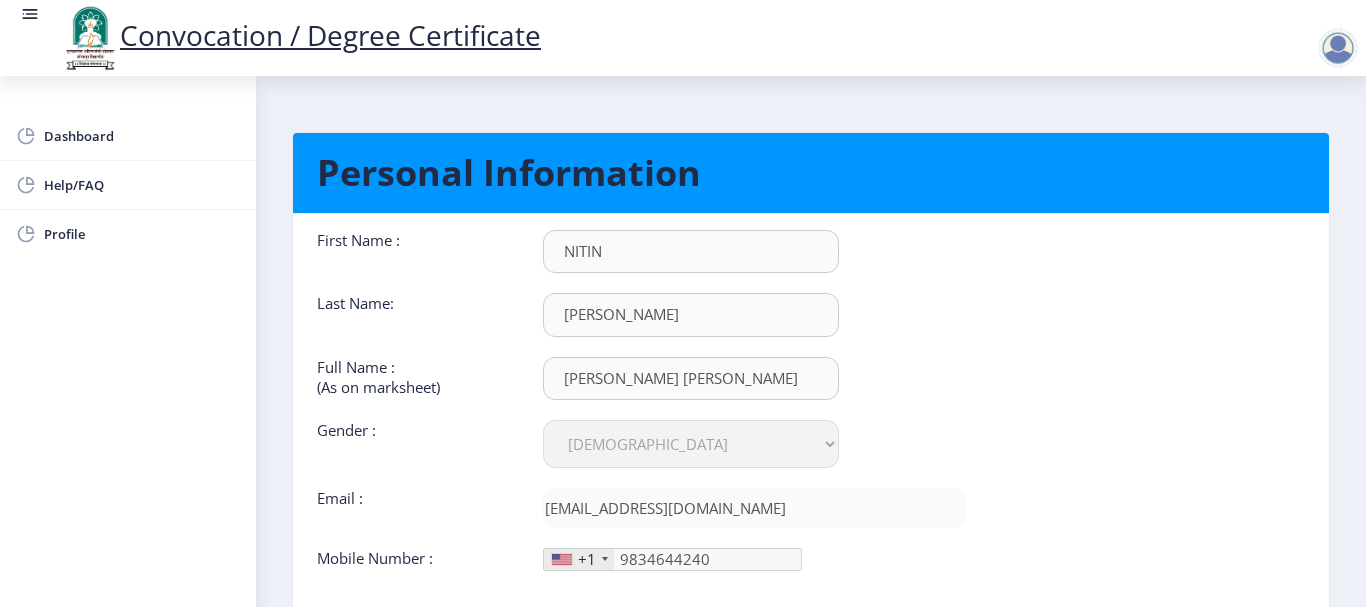 click 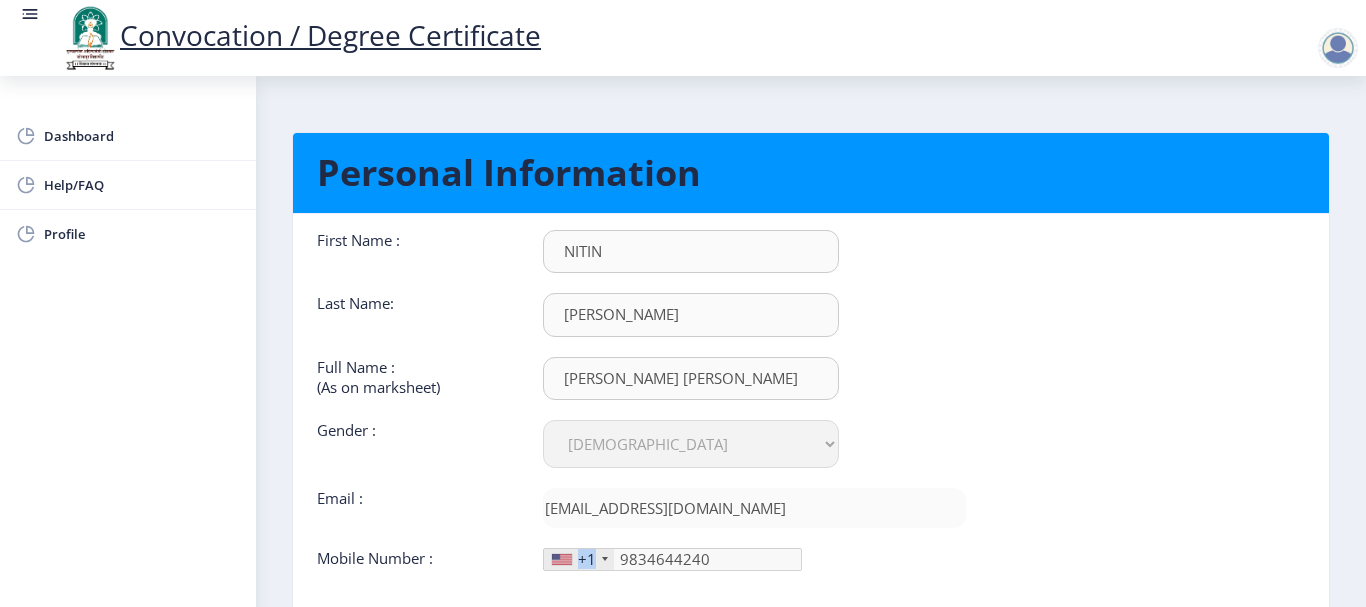 click on "+1" 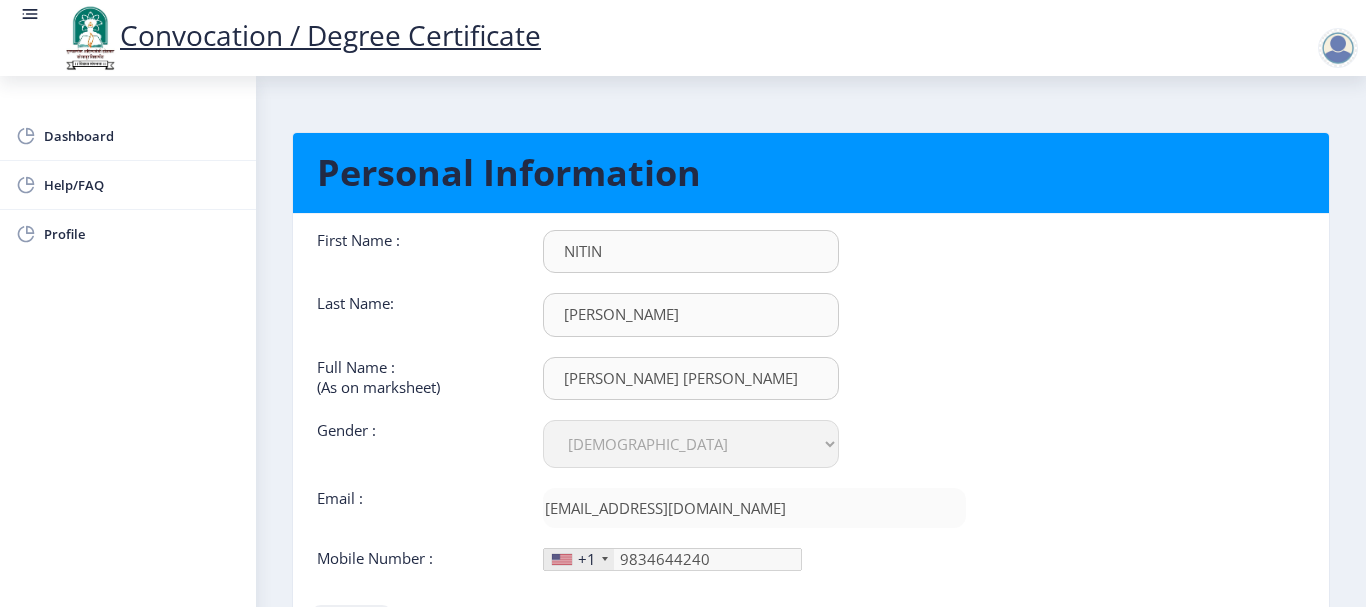 scroll, scrollTop: 184, scrollLeft: 0, axis: vertical 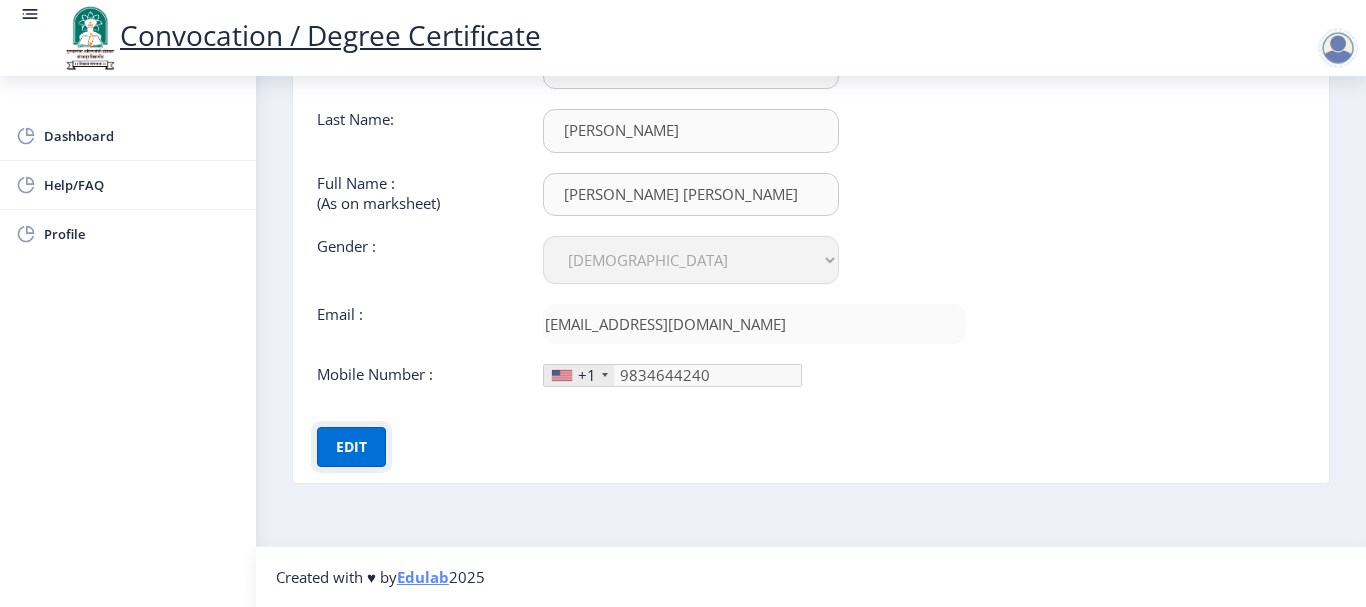 type 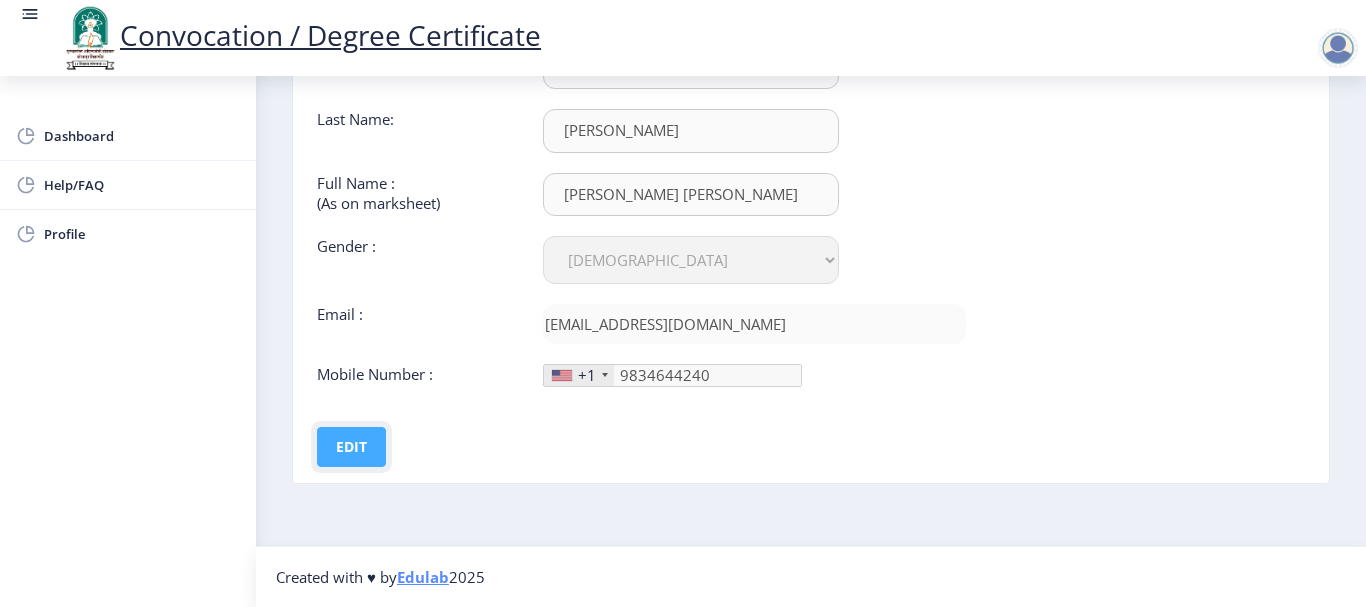 click on "Edit" 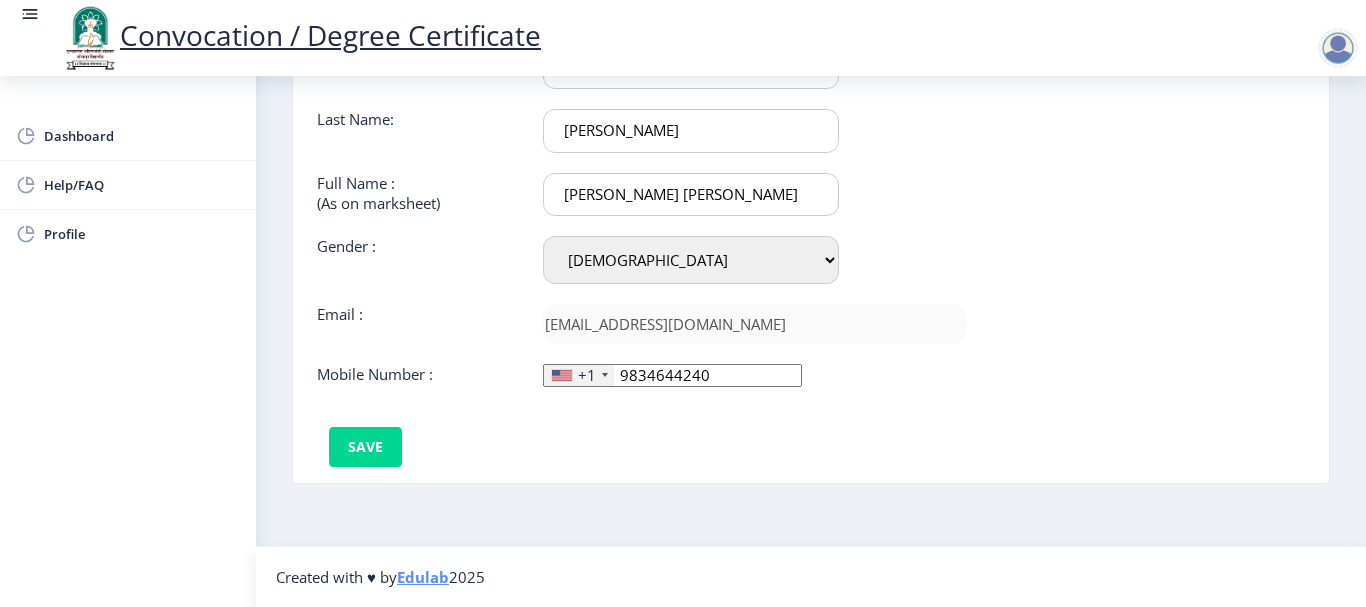 click 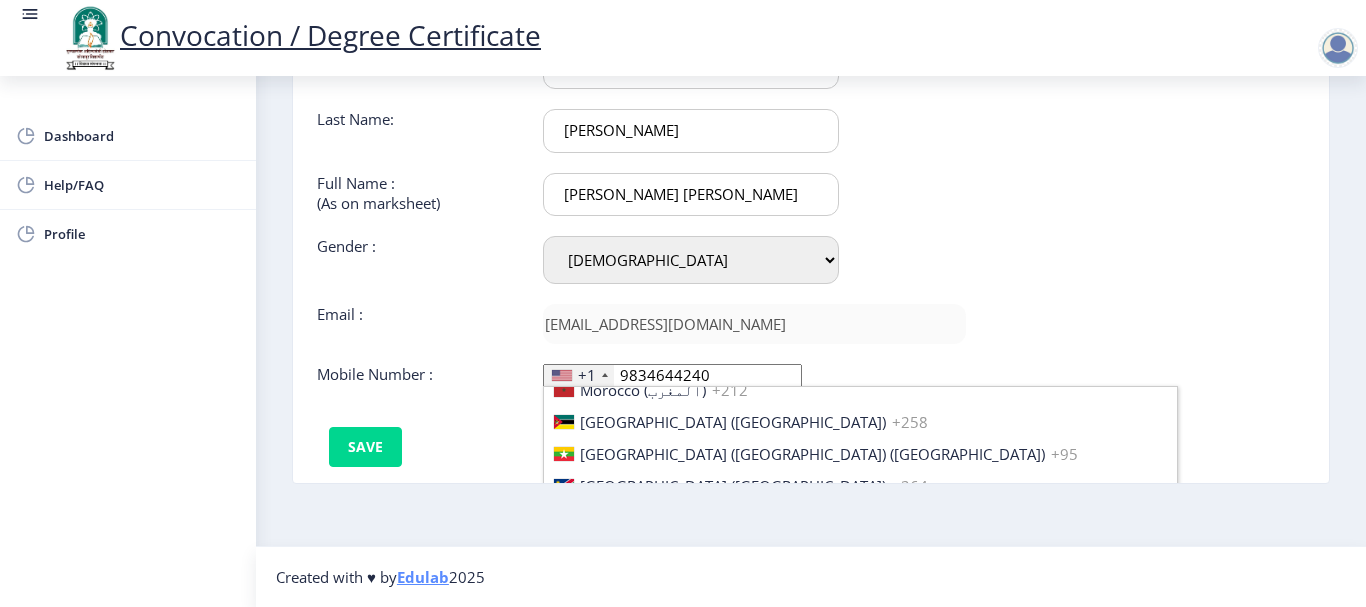 scroll, scrollTop: 4748, scrollLeft: 0, axis: vertical 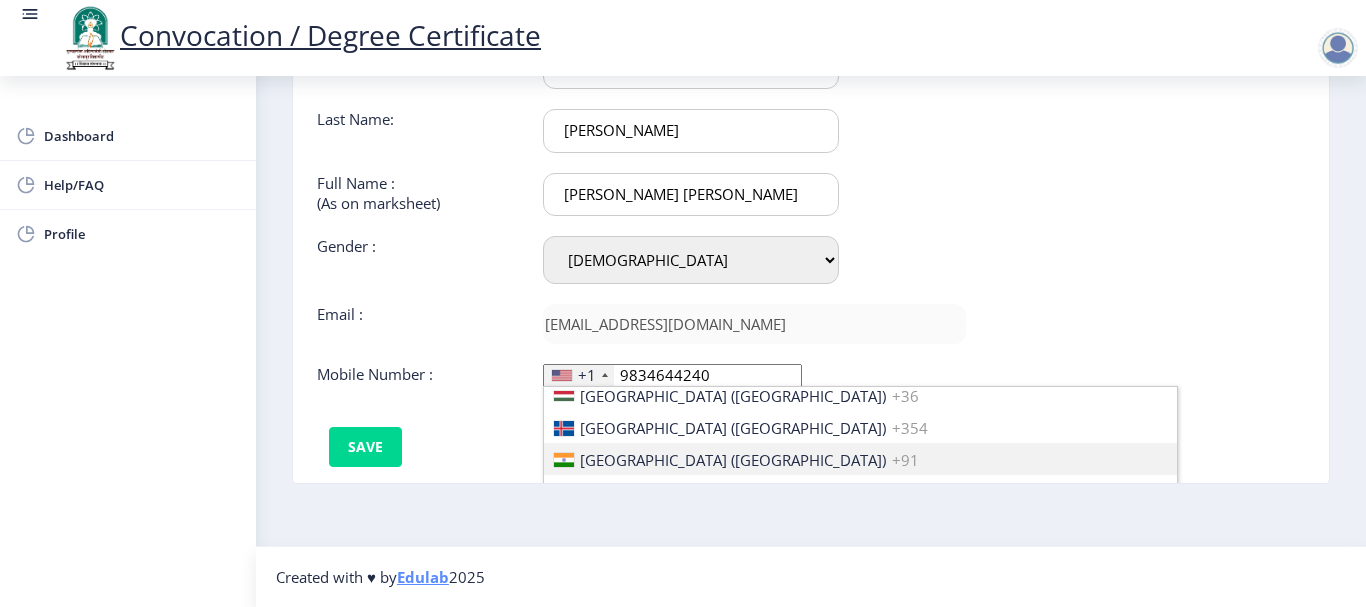 click on "[GEOGRAPHIC_DATA] ([GEOGRAPHIC_DATA])" at bounding box center [733, 460] 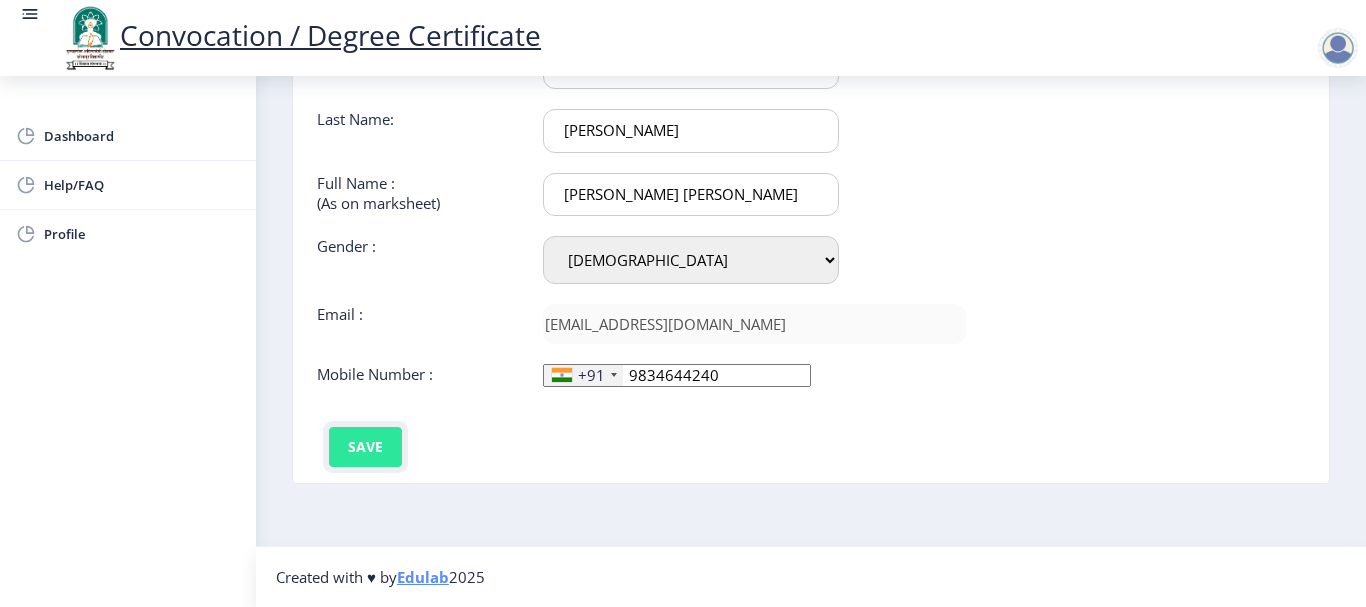 click on "Save" 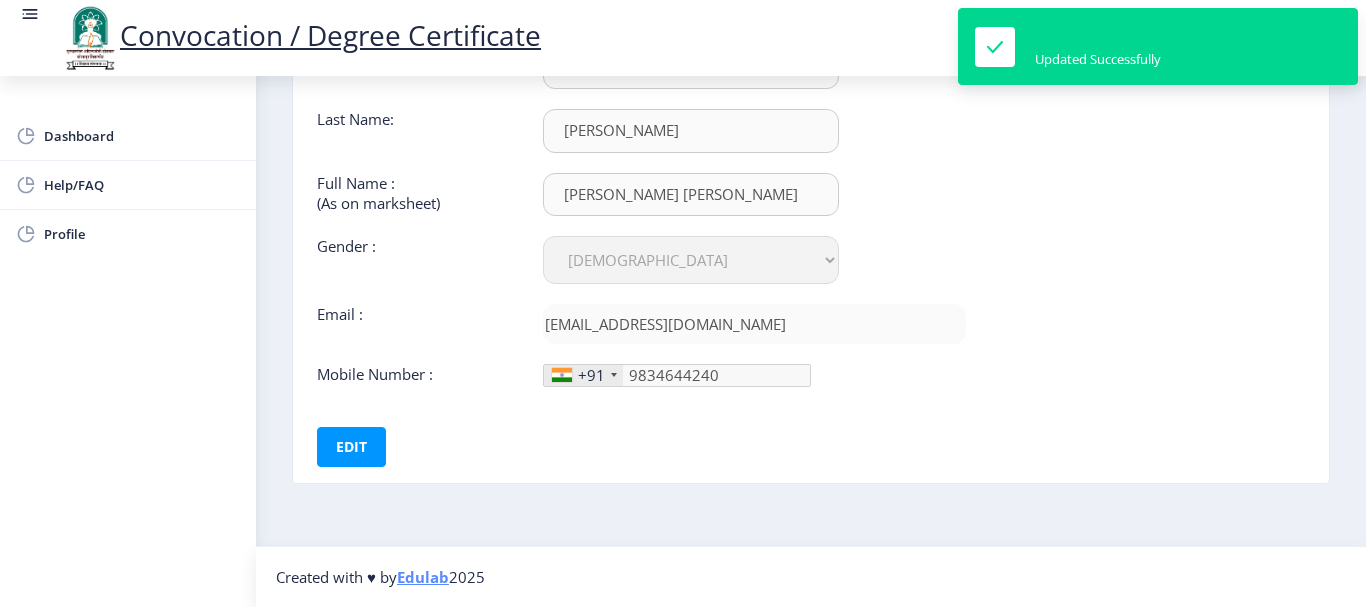 click on "First Name :  [PERSON_NAME] Last Name:  [PERSON_NAME] Full Name : (As on marksheet) [PERSON_NAME] [PERSON_NAME] Gender : Select Gender [DEMOGRAPHIC_DATA] [DEMOGRAPHIC_DATA] Other  Email :  [EMAIL_ADDRESS][DOMAIN_NAME]  Mobile Number :  +91 [GEOGRAPHIC_DATA] +1 [GEOGRAPHIC_DATA] +44 [GEOGRAPHIC_DATA] (‫[GEOGRAPHIC_DATA]‬‎) +93 [GEOGRAPHIC_DATA] ([GEOGRAPHIC_DATA]) +355 [GEOGRAPHIC_DATA] (‫[GEOGRAPHIC_DATA]‬‎) +213 [US_STATE] +1 [GEOGRAPHIC_DATA] +376 [GEOGRAPHIC_DATA] +244 [GEOGRAPHIC_DATA] +1 [GEOGRAPHIC_DATA] +1 [GEOGRAPHIC_DATA] +54 [GEOGRAPHIC_DATA] ([GEOGRAPHIC_DATA]) +374 [GEOGRAPHIC_DATA] +297 [GEOGRAPHIC_DATA] +61 [GEOGRAPHIC_DATA] ([GEOGRAPHIC_DATA]) +43 [GEOGRAPHIC_DATA] ([GEOGRAPHIC_DATA]) +994 [GEOGRAPHIC_DATA] +1 [GEOGRAPHIC_DATA] ([GEOGRAPHIC_DATA][GEOGRAPHIC_DATA]‬‎) +973 [GEOGRAPHIC_DATA] ([GEOGRAPHIC_DATA]) +880 [GEOGRAPHIC_DATA] +1 [GEOGRAPHIC_DATA] ([GEOGRAPHIC_DATA]) +375 [GEOGRAPHIC_DATA] ([GEOGRAPHIC_DATA]) +32 [GEOGRAPHIC_DATA] +501 [GEOGRAPHIC_DATA] ([GEOGRAPHIC_DATA]) +229 [GEOGRAPHIC_DATA] +1 [GEOGRAPHIC_DATA] (འབྲུག) +975 [GEOGRAPHIC_DATA] +591 [GEOGRAPHIC_DATA] ([GEOGRAPHIC_DATA]) +387 [GEOGRAPHIC_DATA] +267 [GEOGRAPHIC_DATA] ([GEOGRAPHIC_DATA]) +55 [GEOGRAPHIC_DATA] +246 [GEOGRAPHIC_DATA] +1 [GEOGRAPHIC_DATA] +673 [GEOGRAPHIC_DATA] ([GEOGRAPHIC_DATA]) +359 [GEOGRAPHIC_DATA] +226 +257 +855" 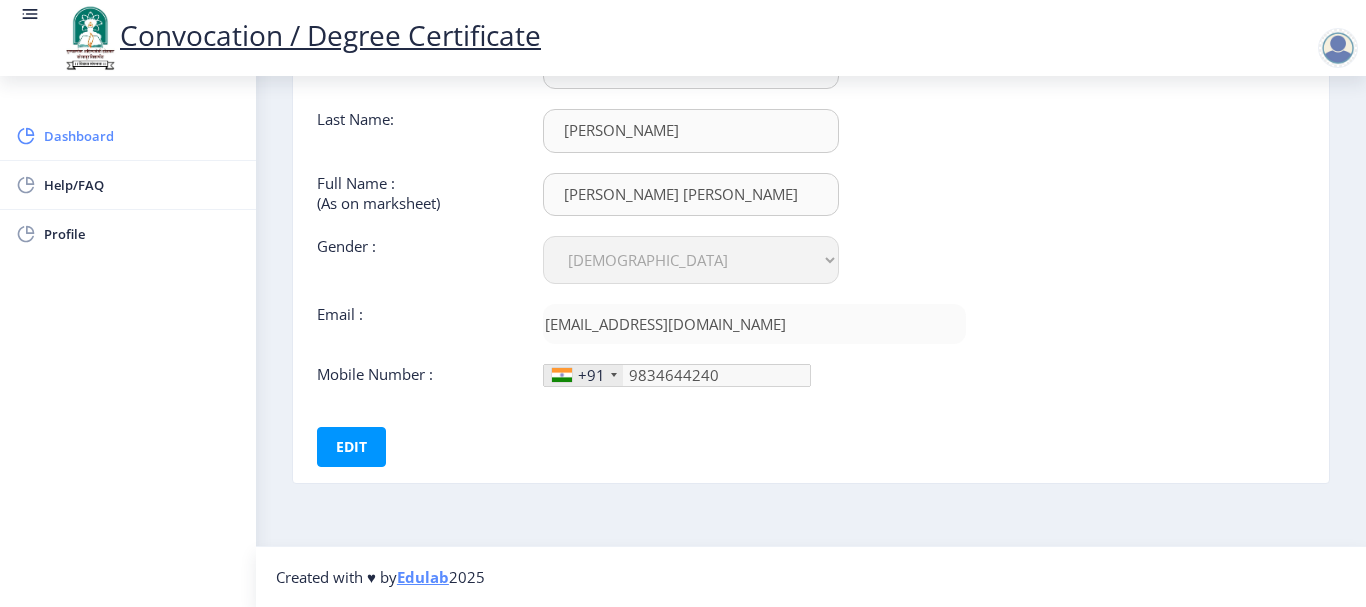 click on "Dashboard" 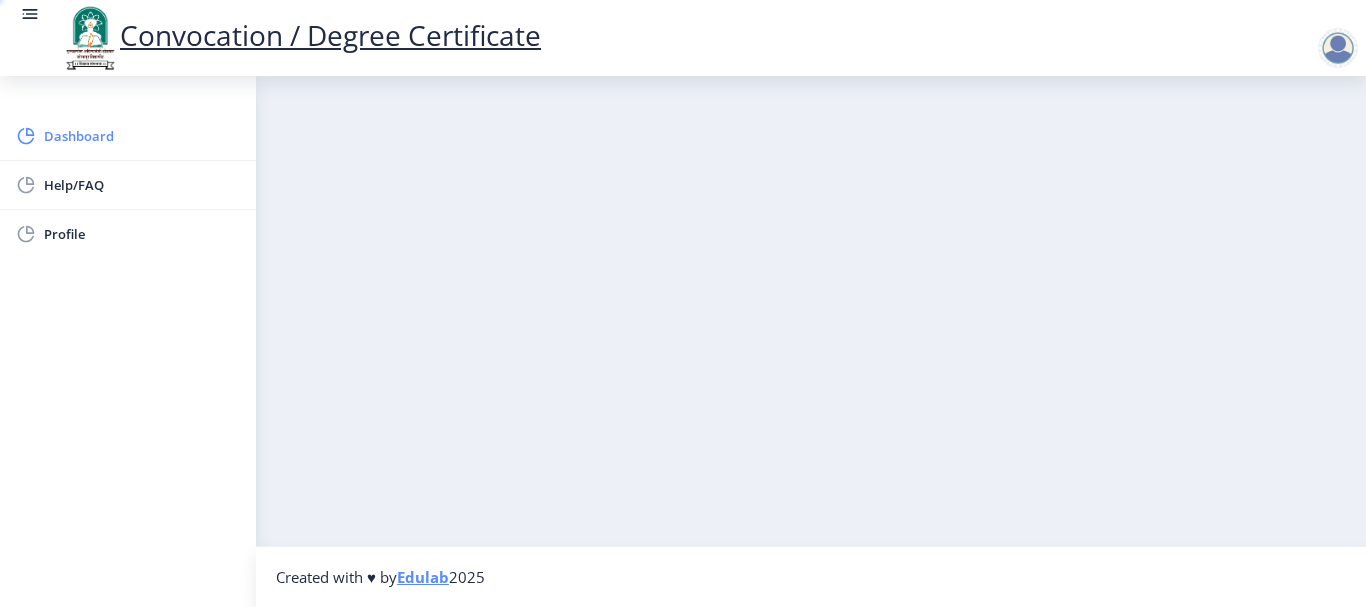 scroll, scrollTop: 0, scrollLeft: 0, axis: both 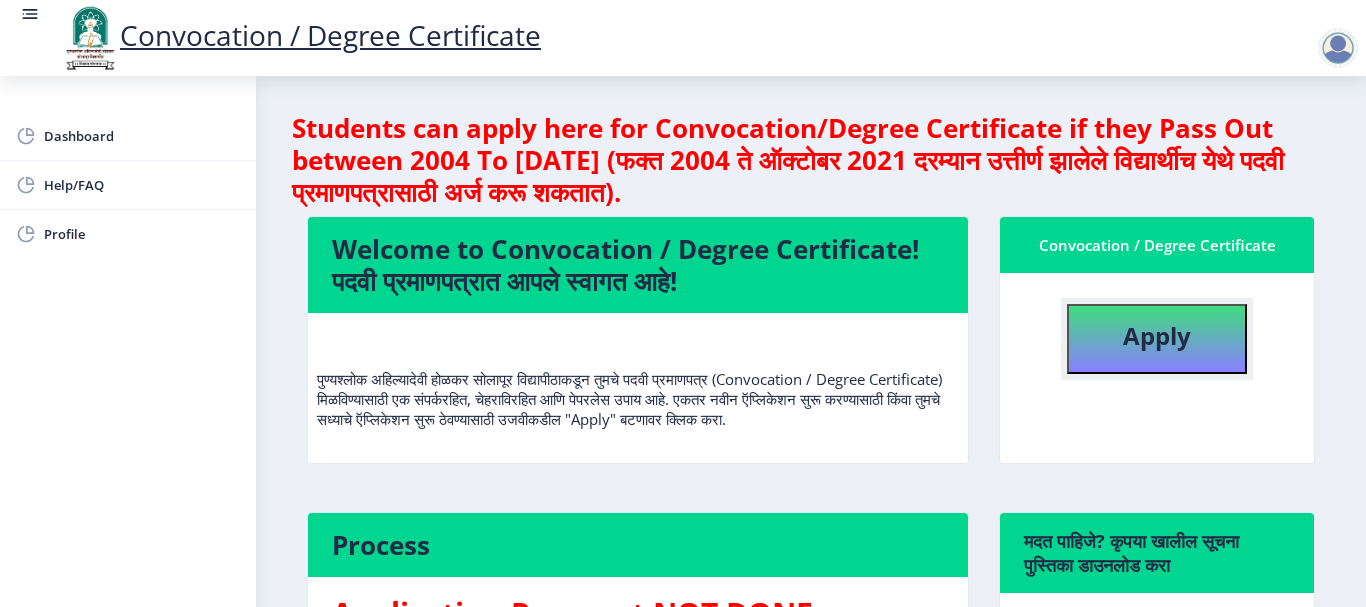 click on "Apply" 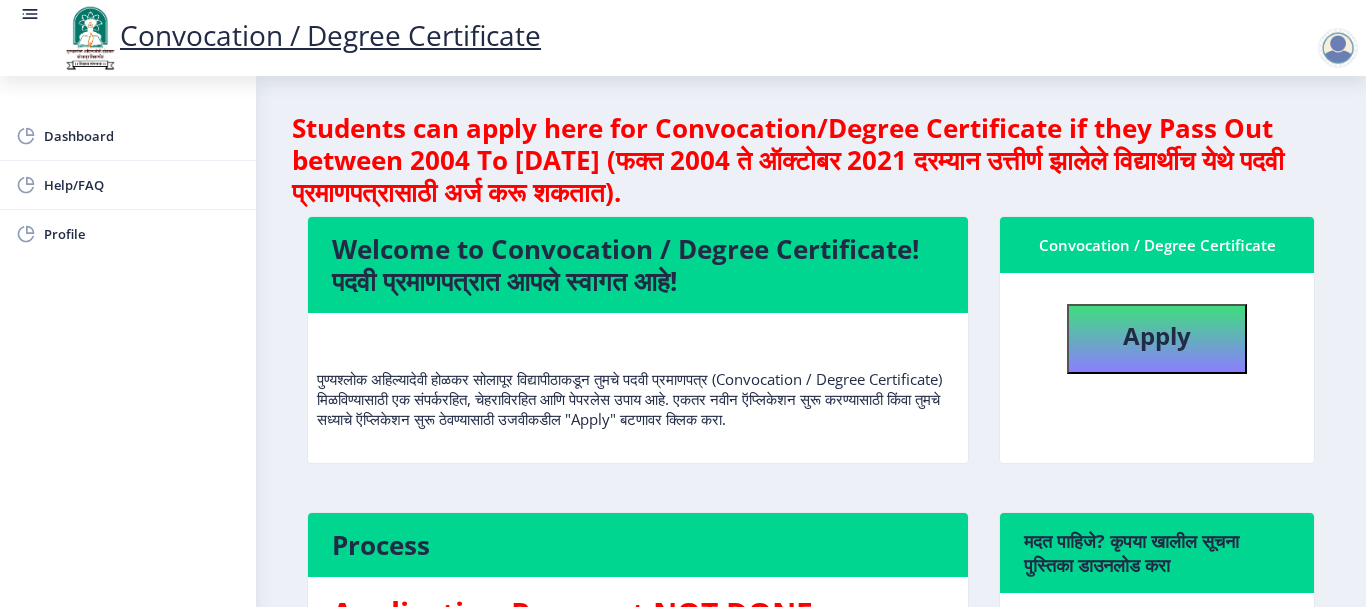 select 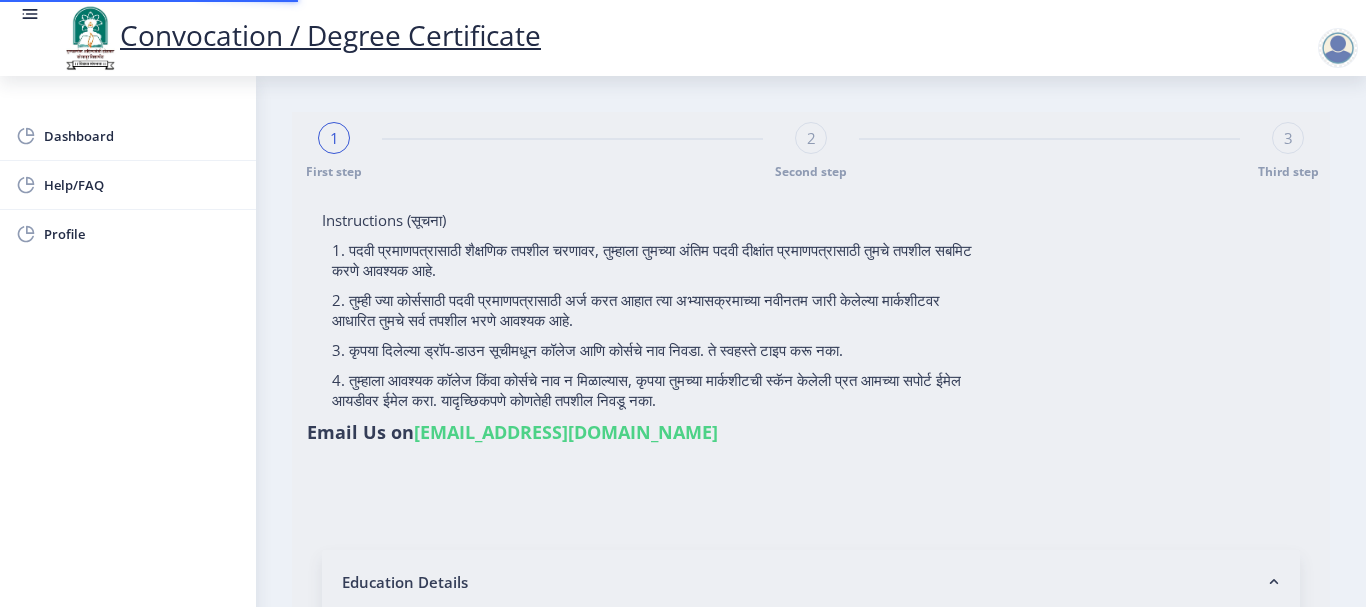 type on "[PERSON_NAME] [PERSON_NAME]" 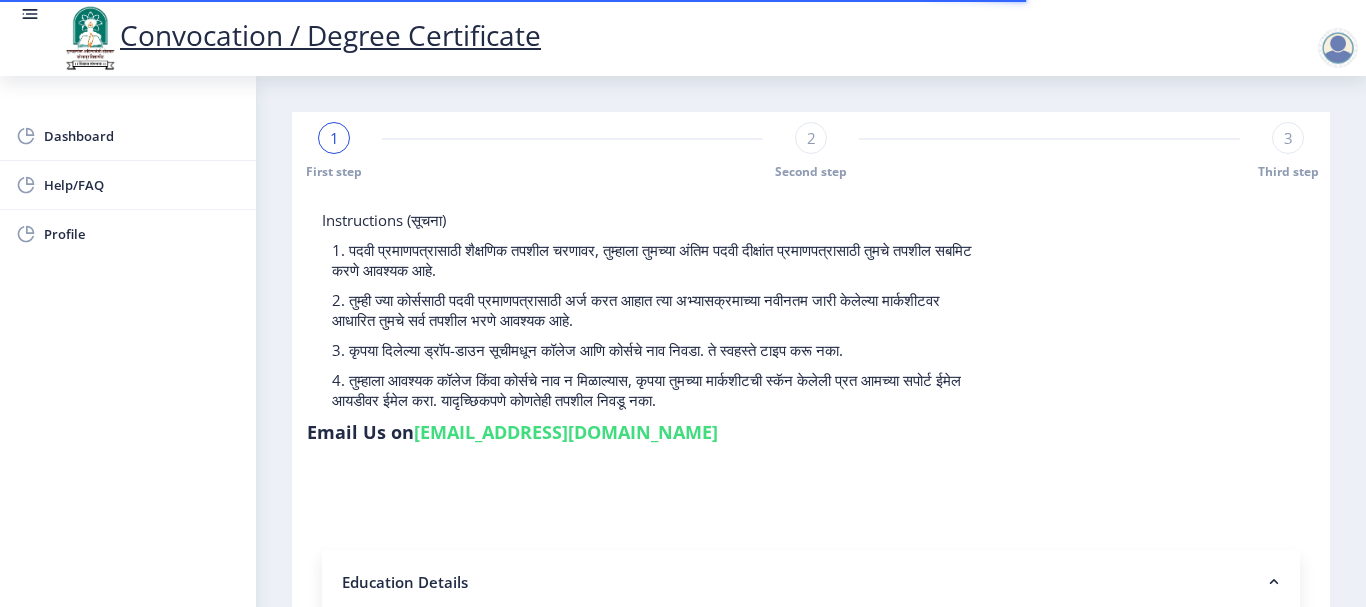 scroll, scrollTop: 531, scrollLeft: 0, axis: vertical 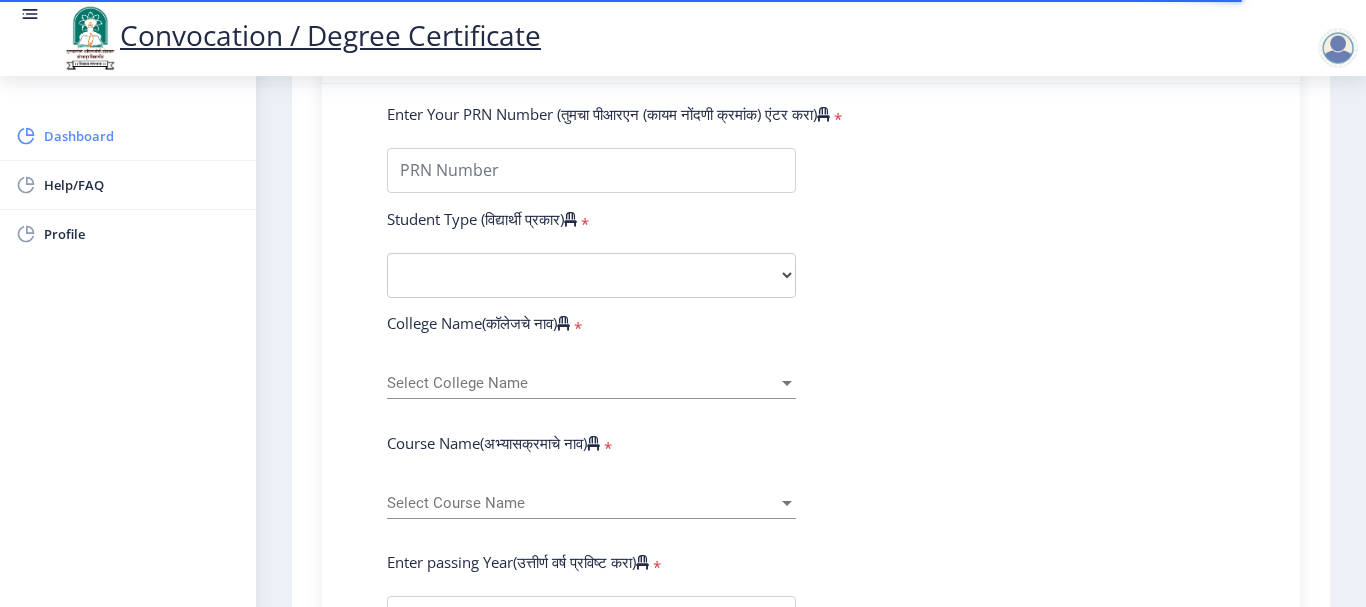 click on "Dashboard" 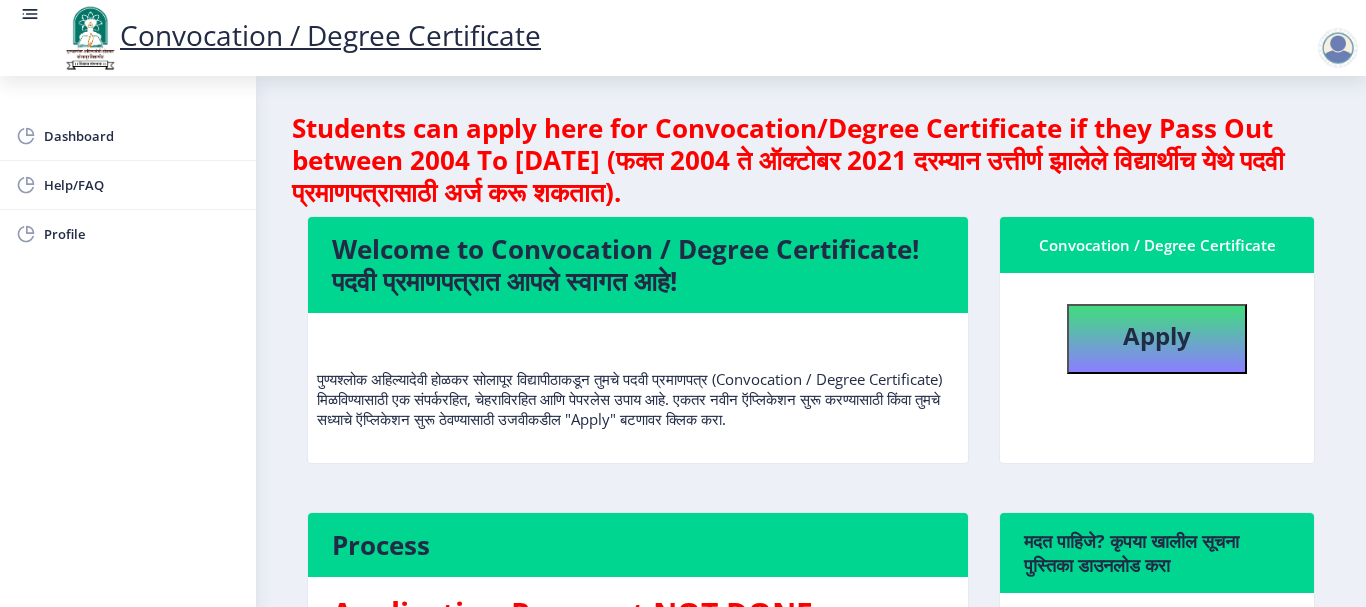 click on "Convocation / Degree Certificate" 